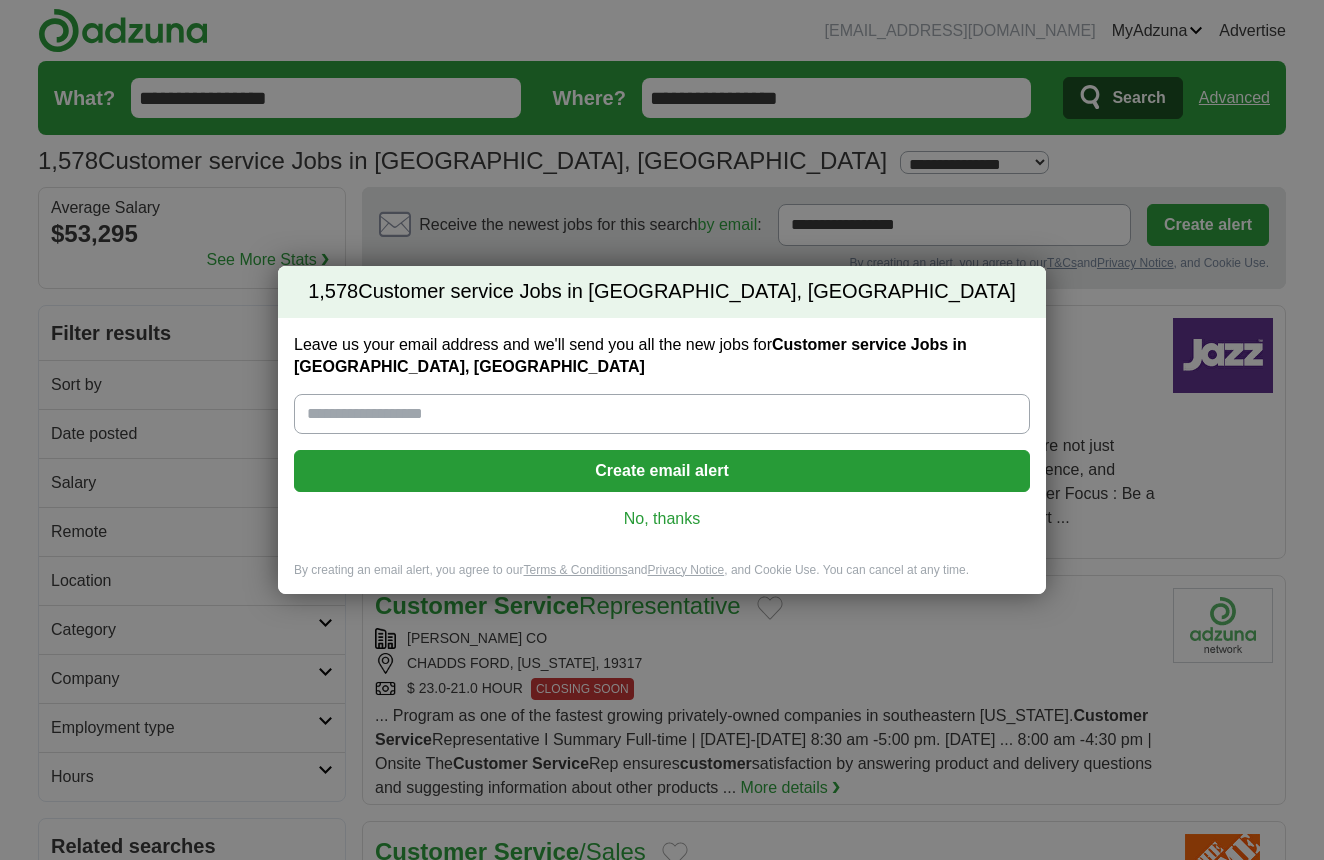 scroll, scrollTop: 0, scrollLeft: 0, axis: both 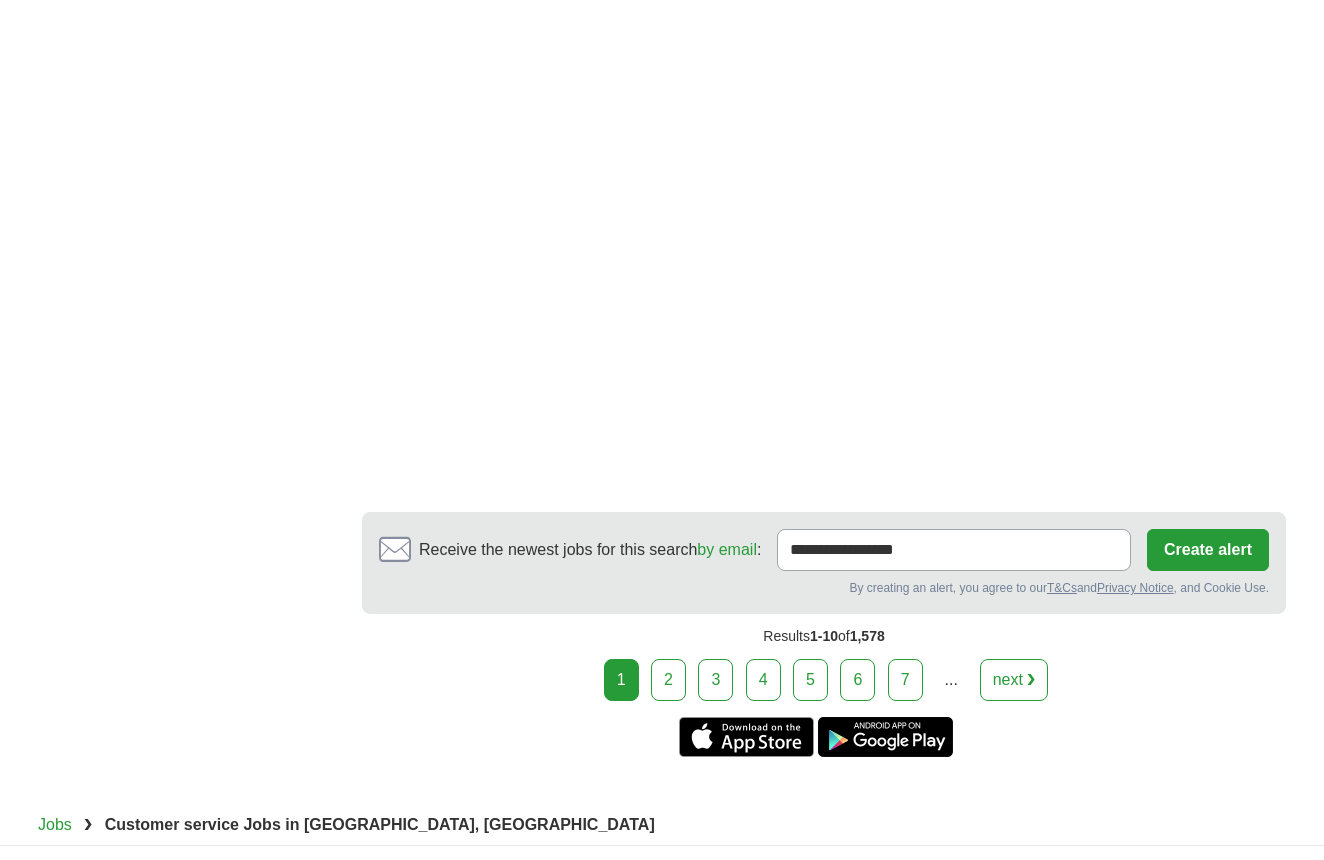 click on "2" at bounding box center [668, 680] 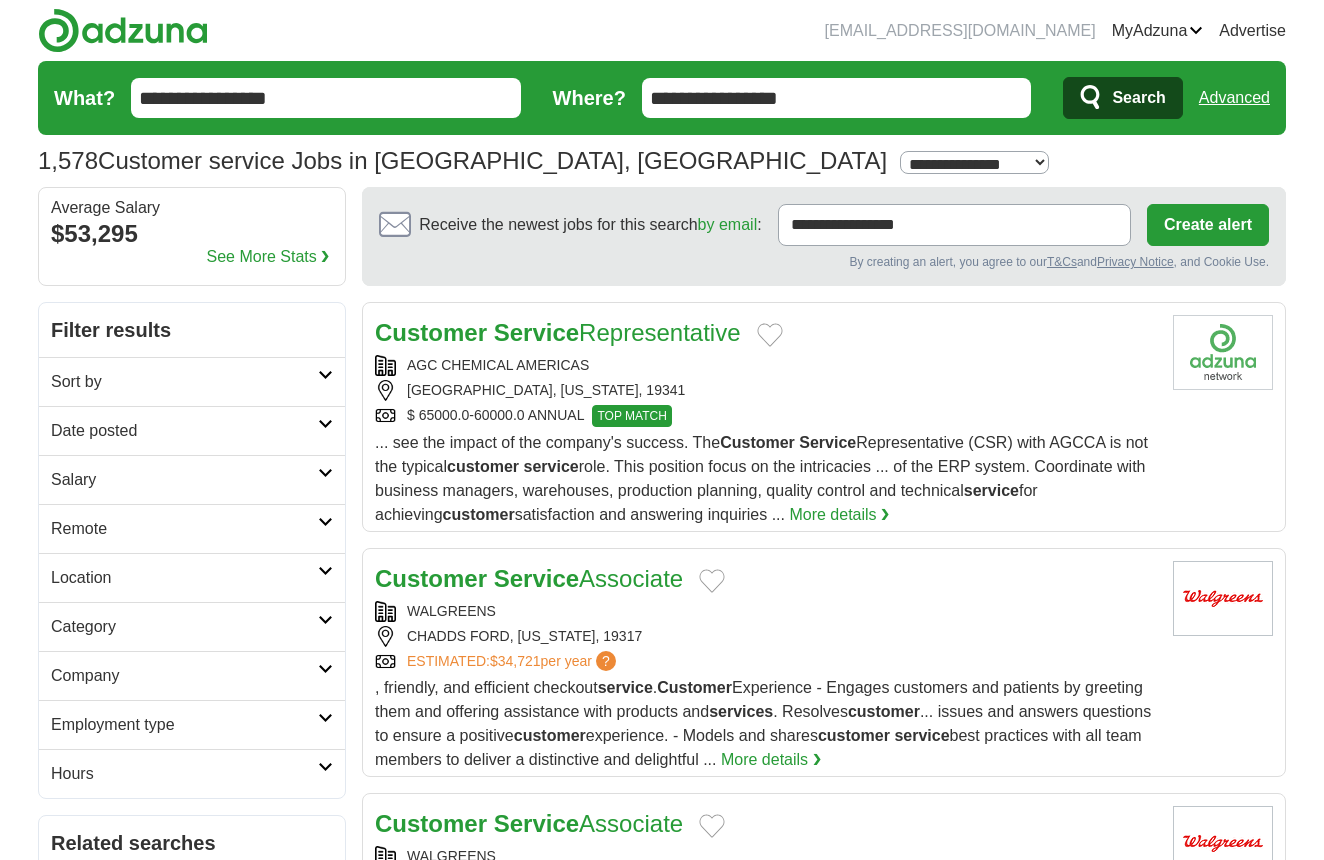 scroll, scrollTop: 0, scrollLeft: 0, axis: both 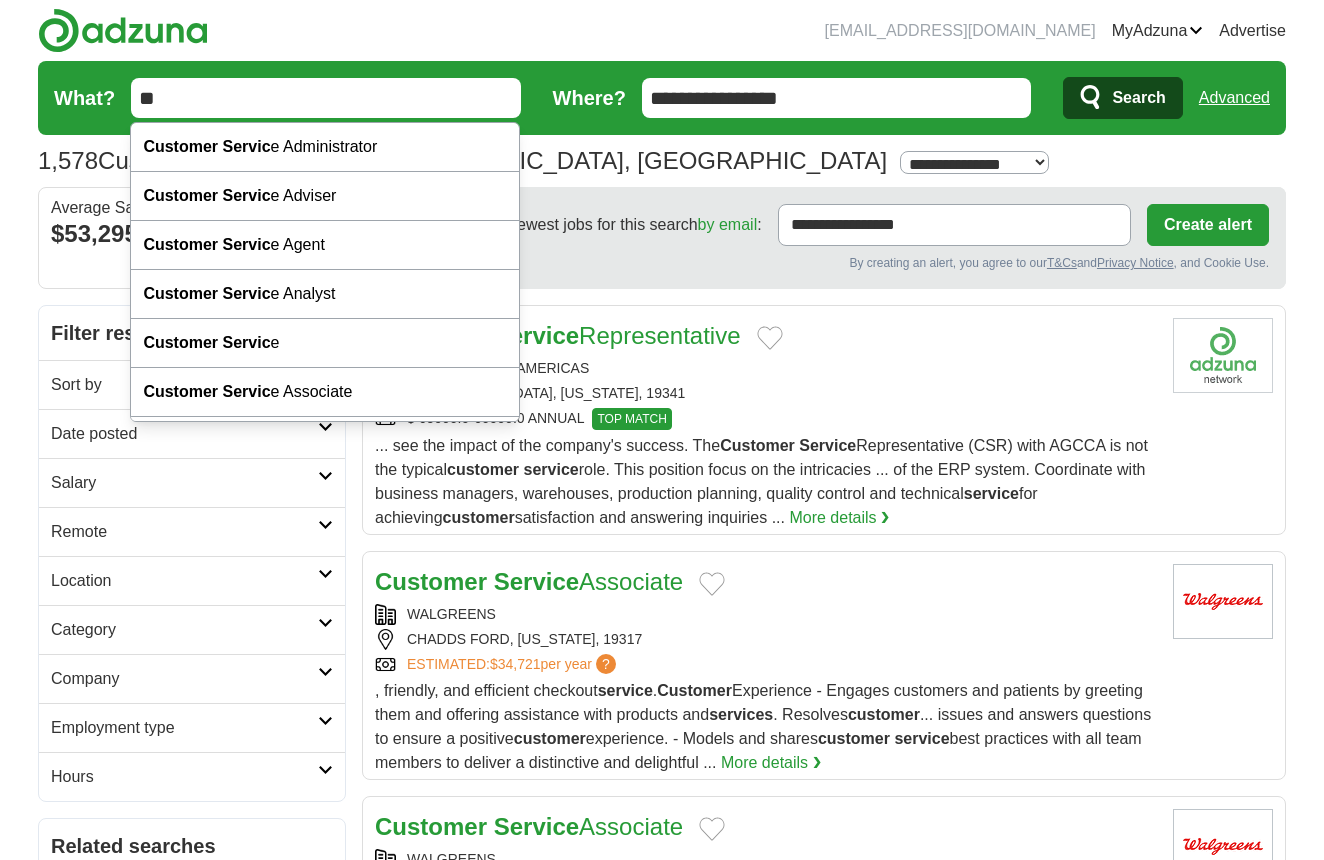 type on "*" 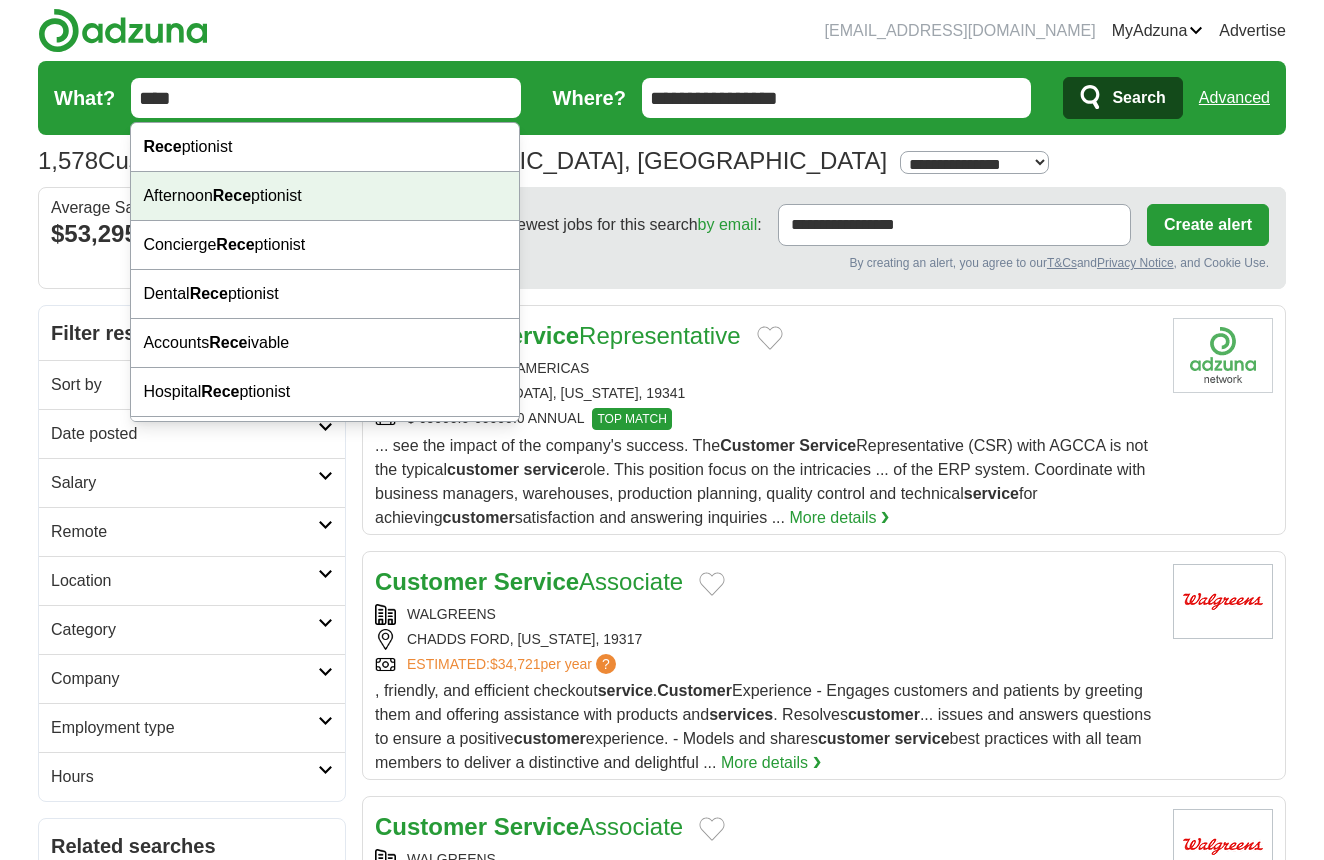 click on "Afternoon  Rece ptionist" at bounding box center [325, 196] 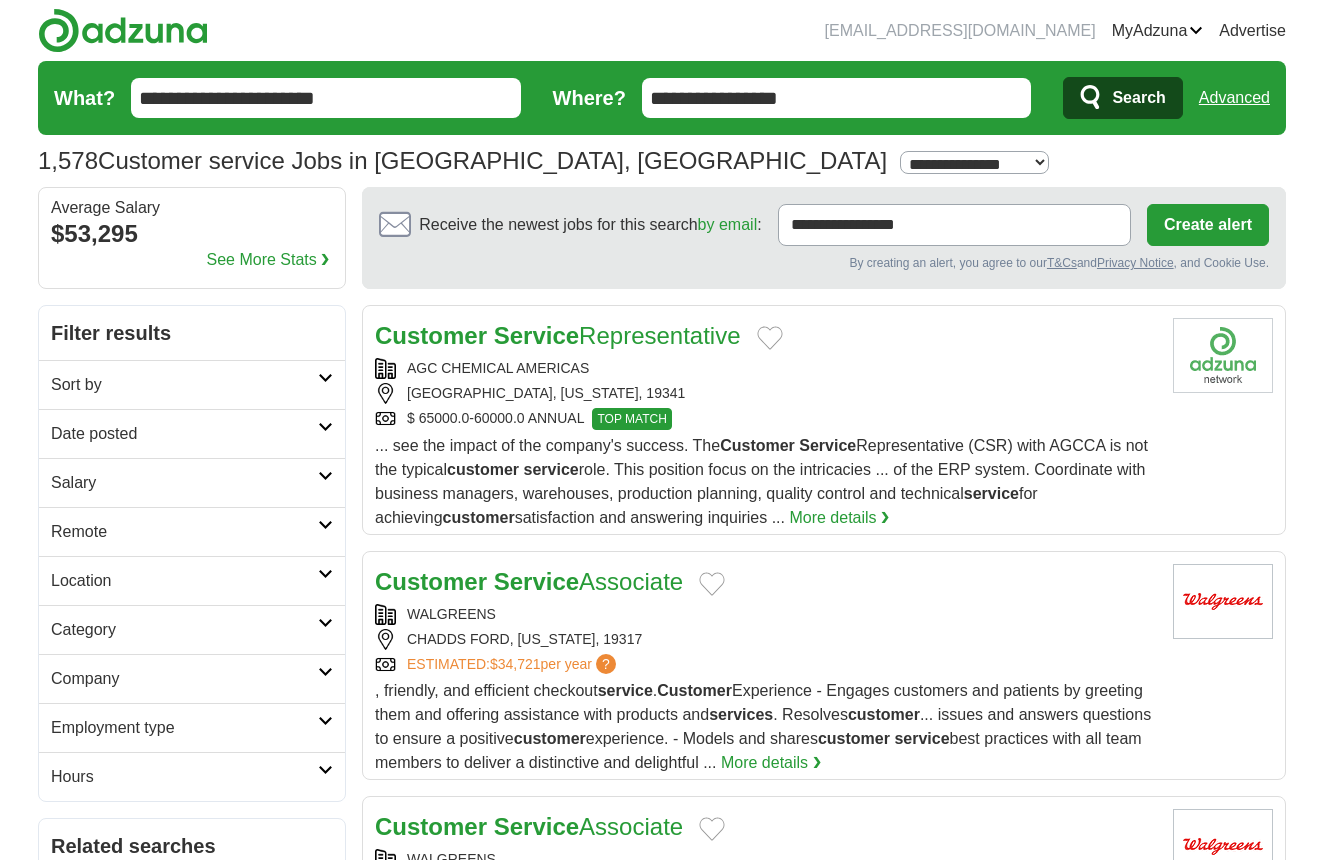 click on "**********" at bounding box center [326, 98] 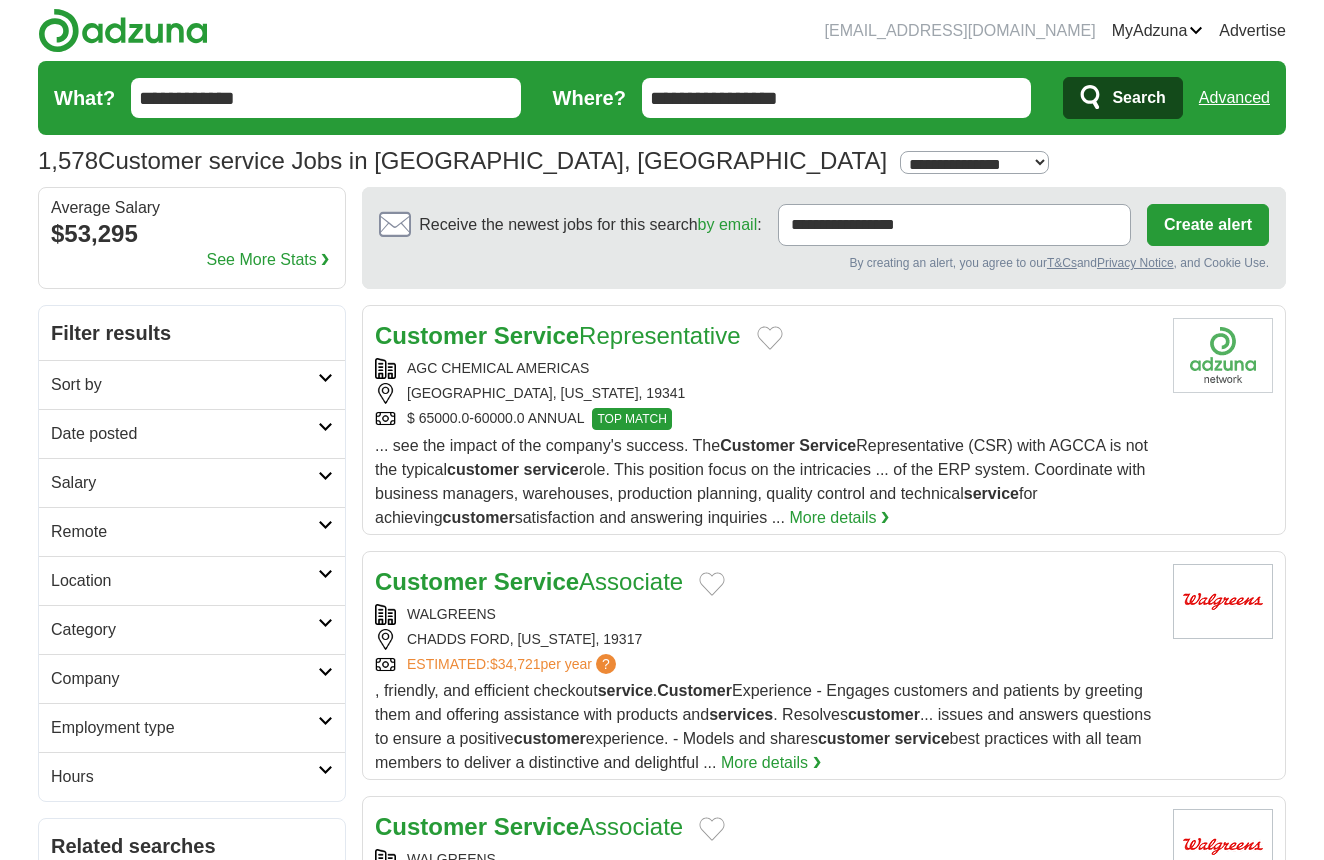 type on "**********" 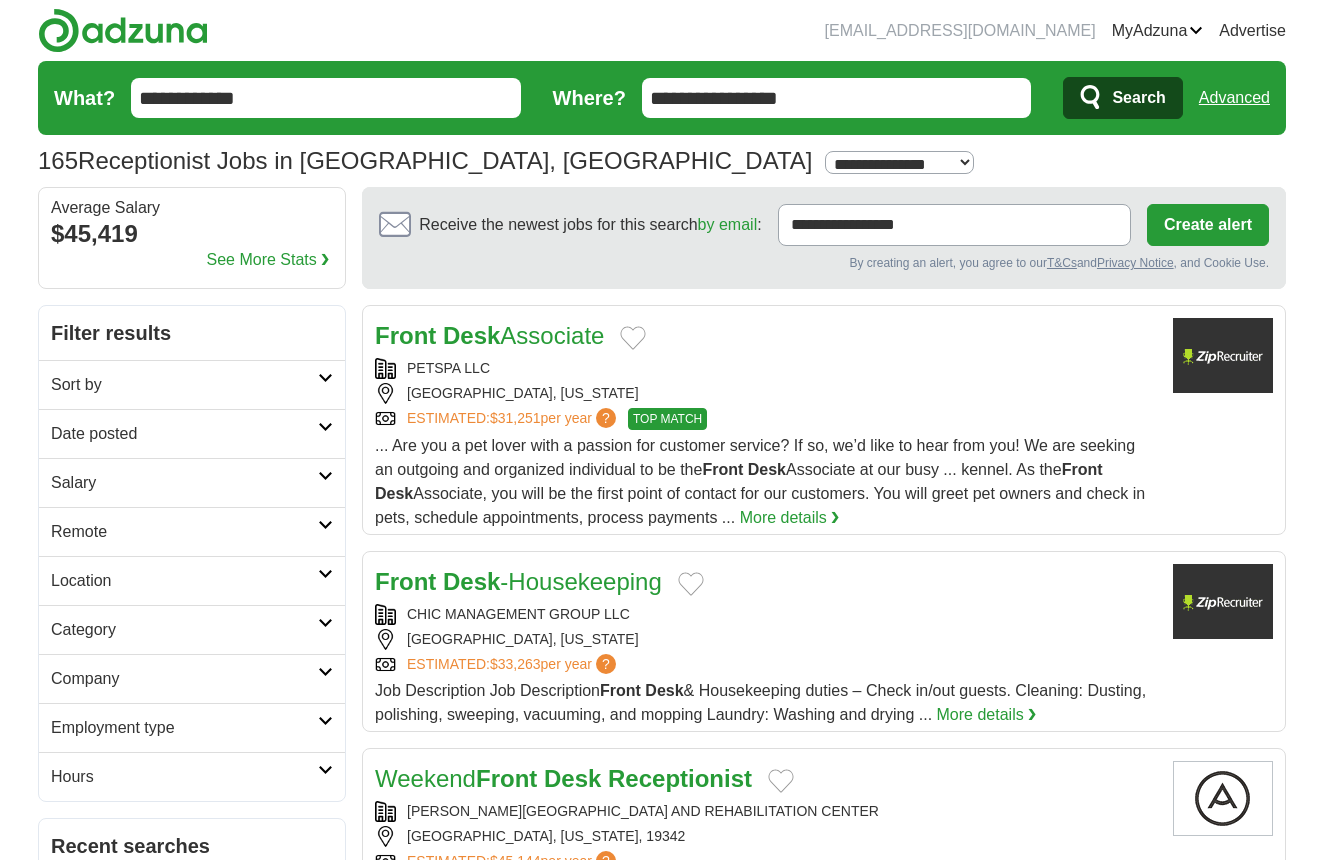 scroll, scrollTop: 0, scrollLeft: 0, axis: both 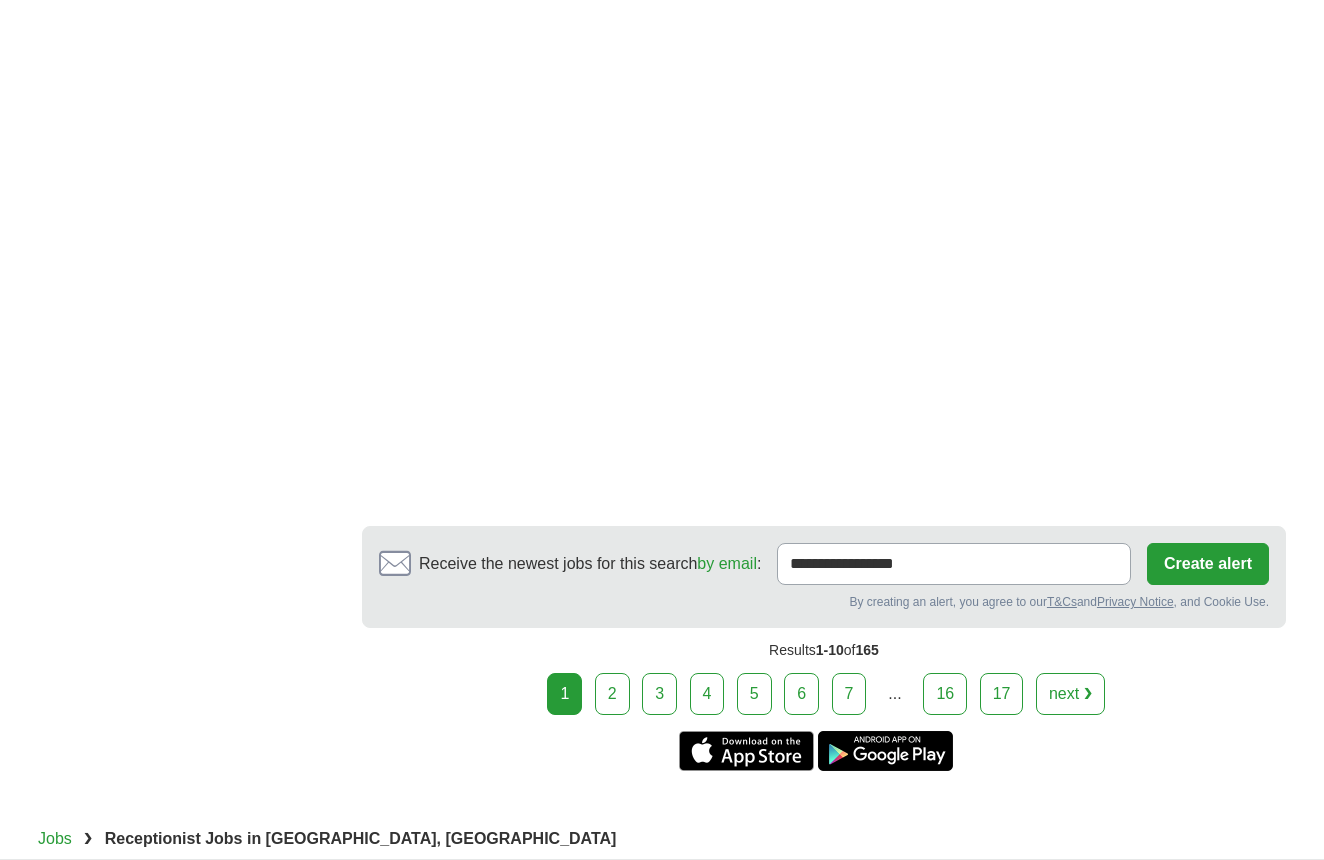 click on "2" at bounding box center (612, 694) 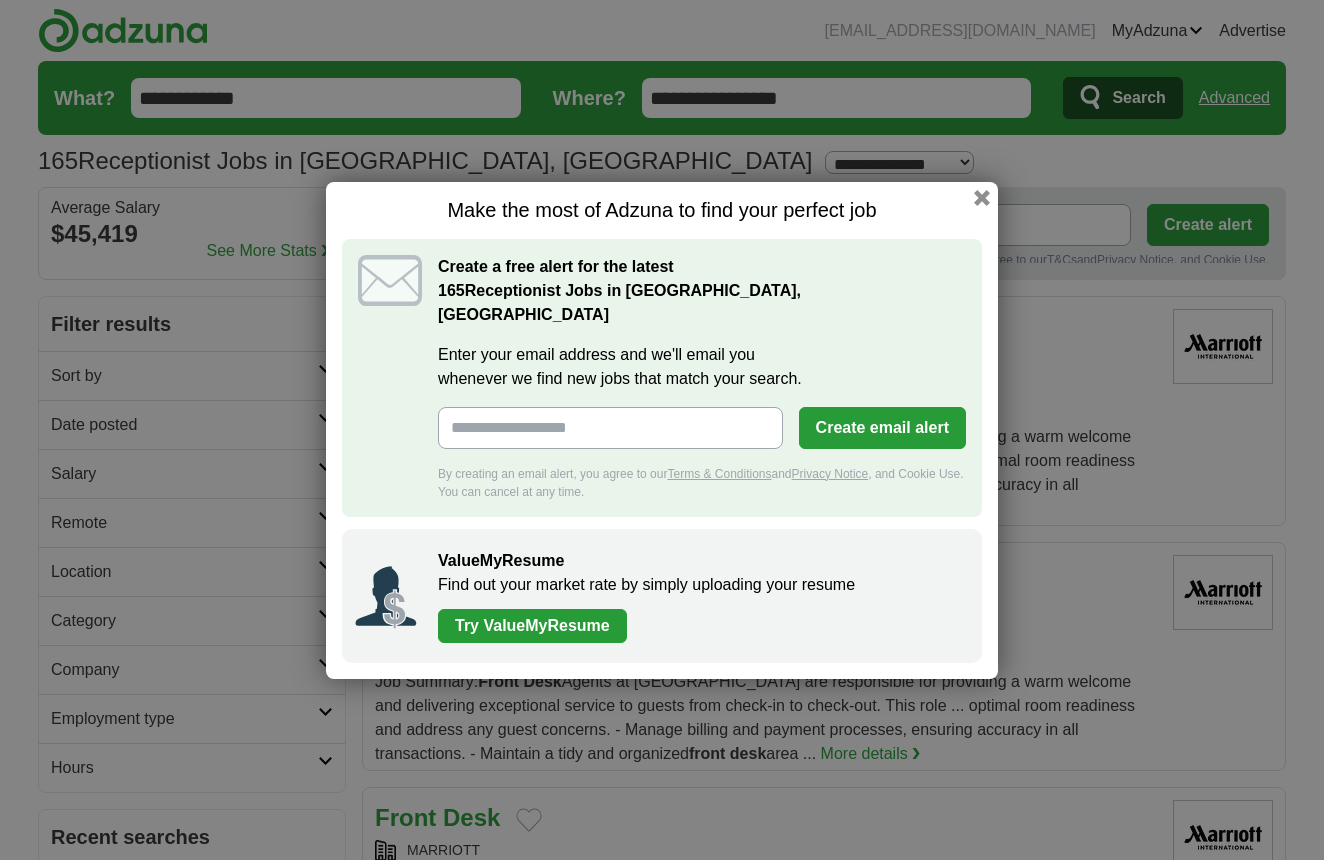 scroll, scrollTop: 0, scrollLeft: 0, axis: both 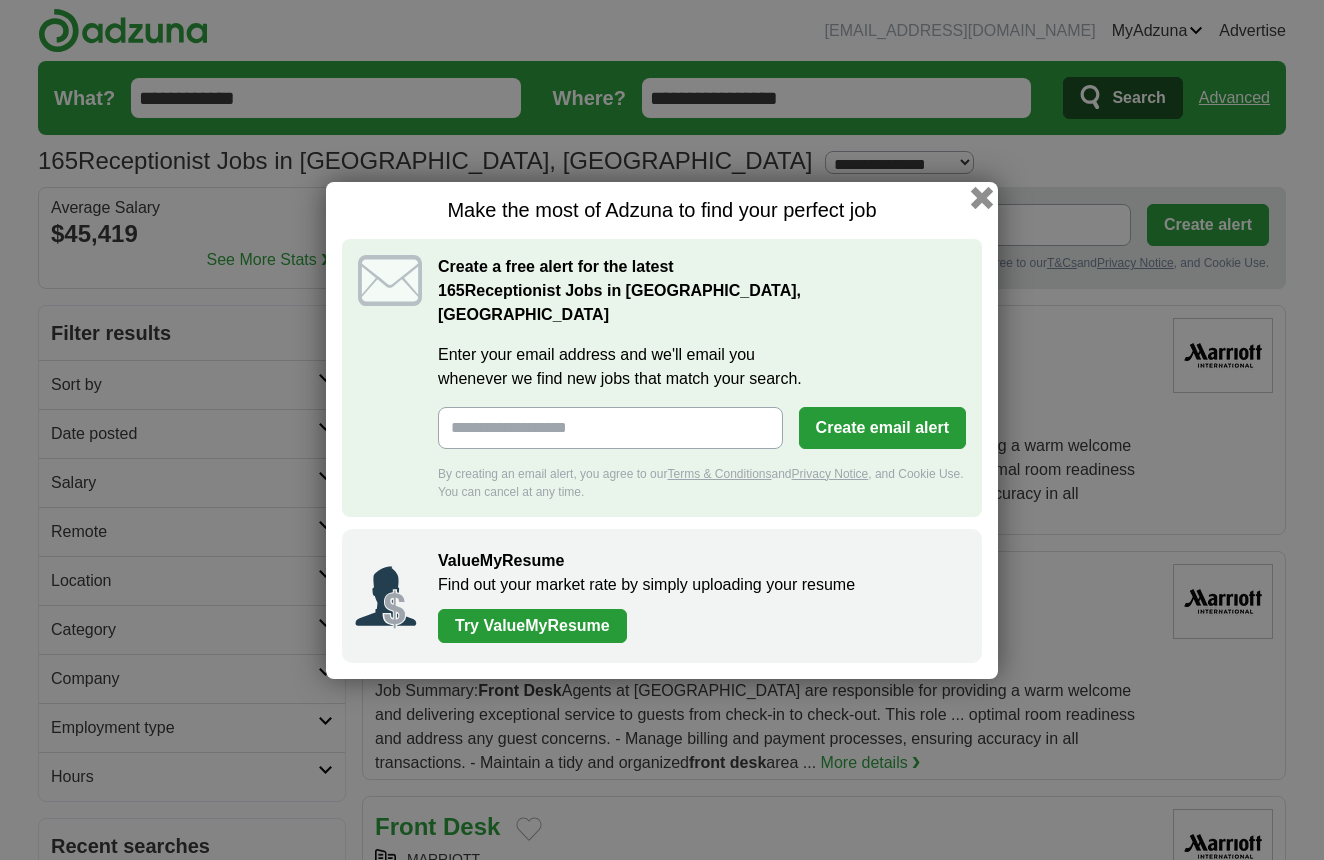 click at bounding box center [982, 197] 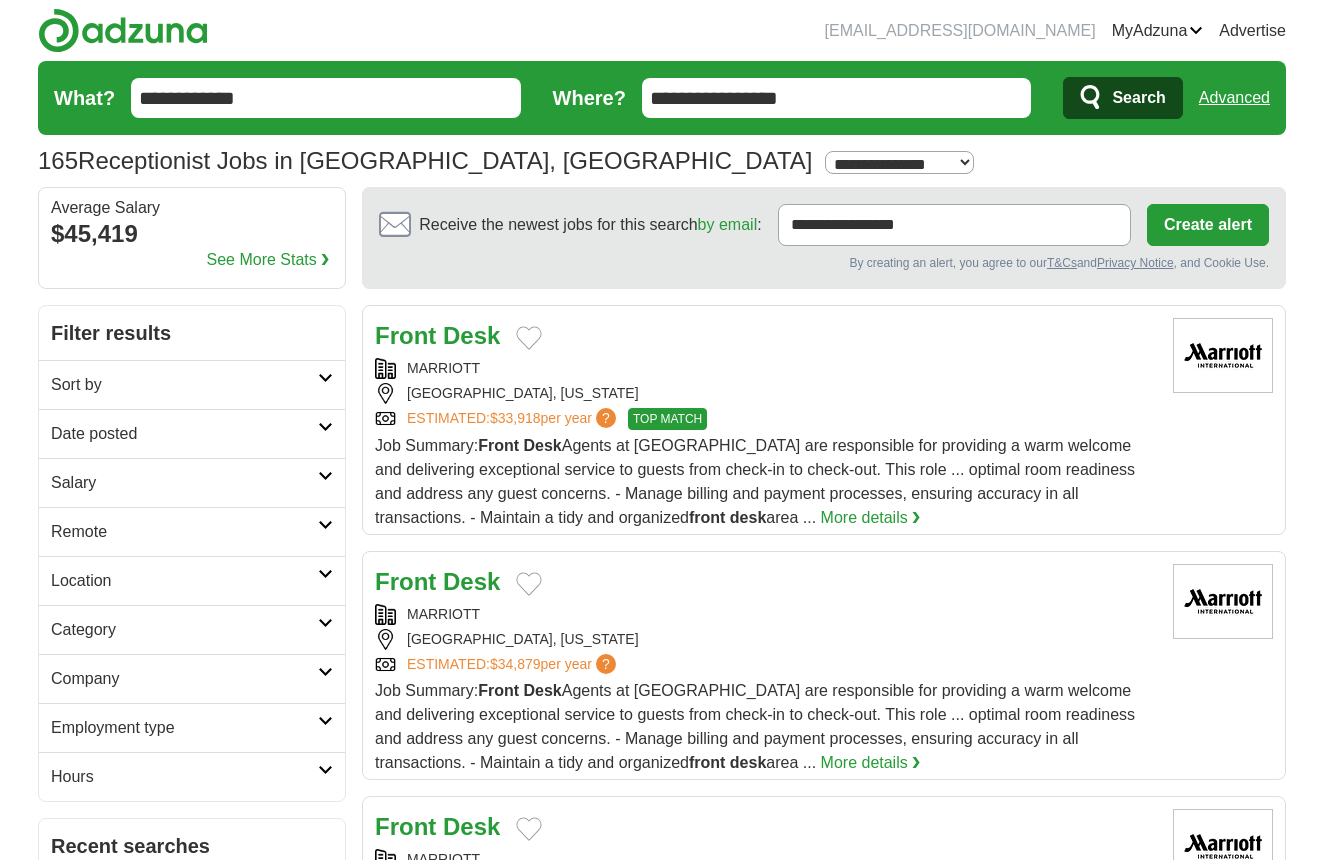 scroll, scrollTop: 0, scrollLeft: 0, axis: both 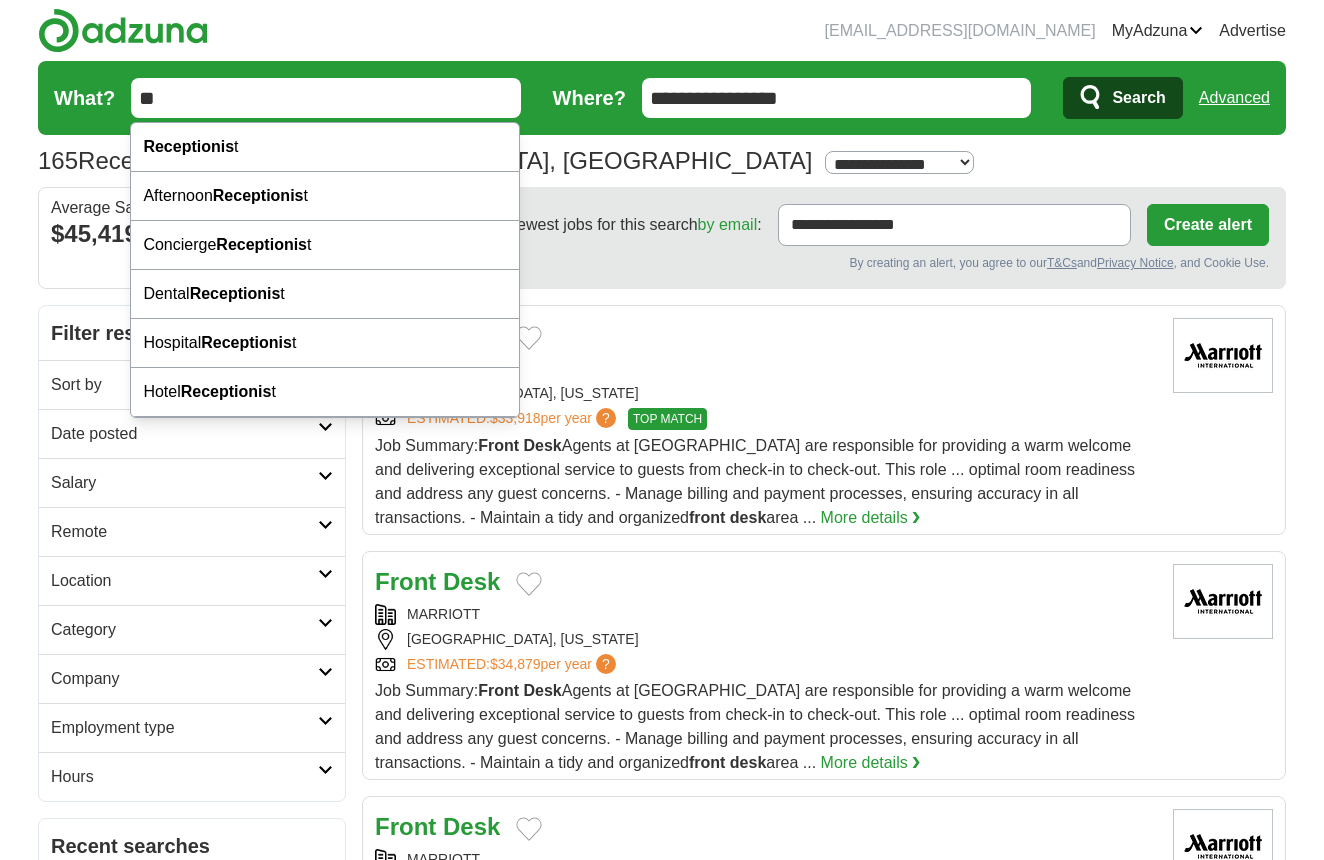 type on "*" 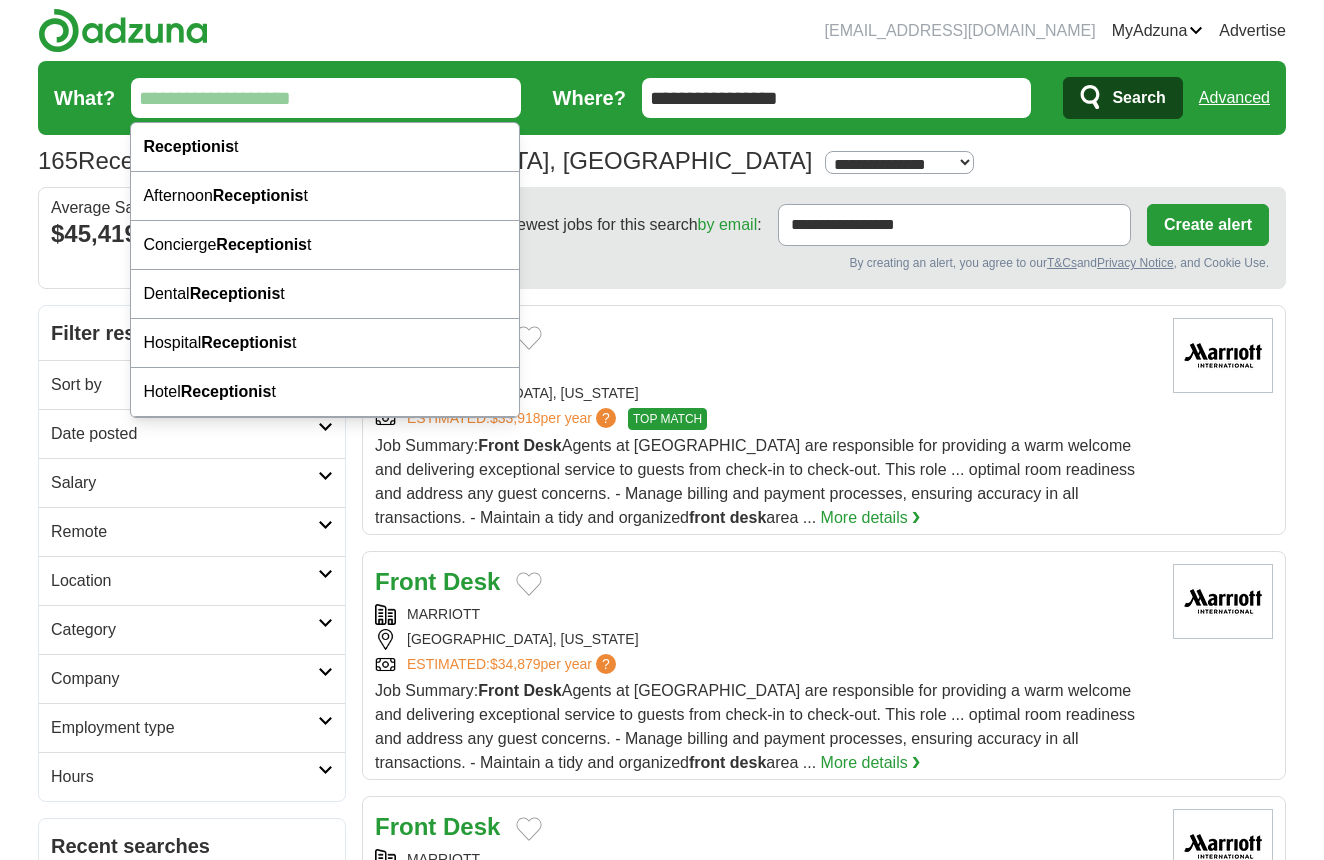 type on "*" 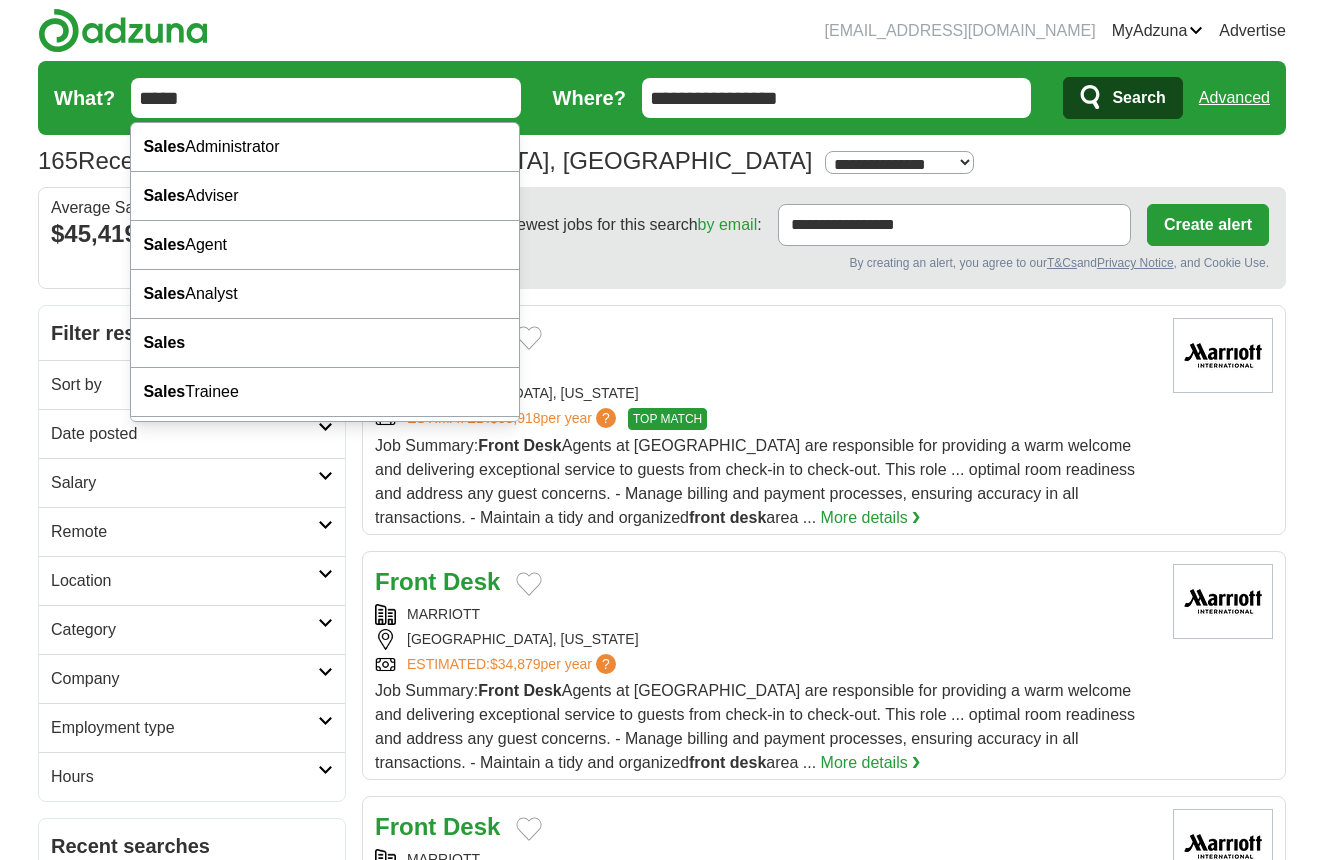 type on "*****" 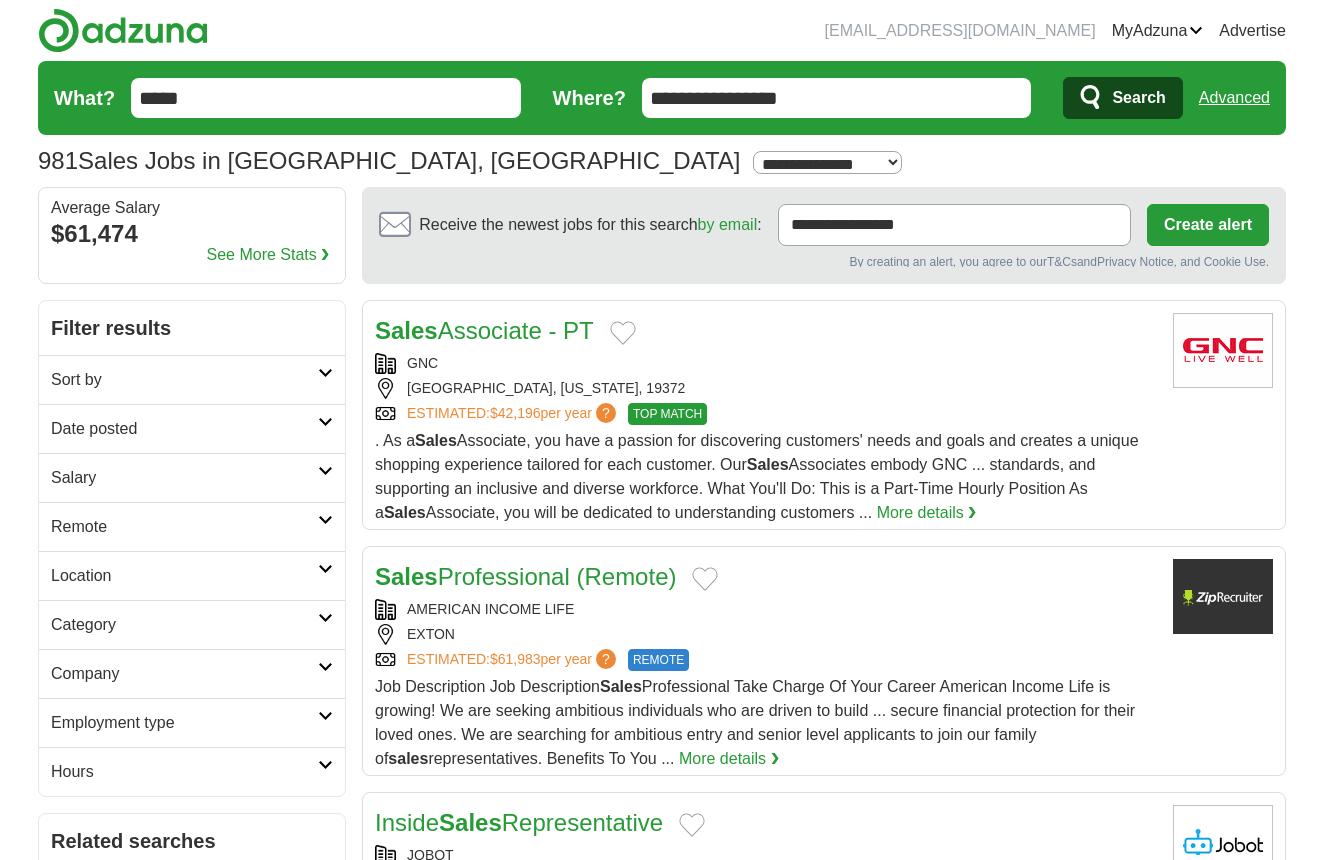 scroll, scrollTop: 0, scrollLeft: 0, axis: both 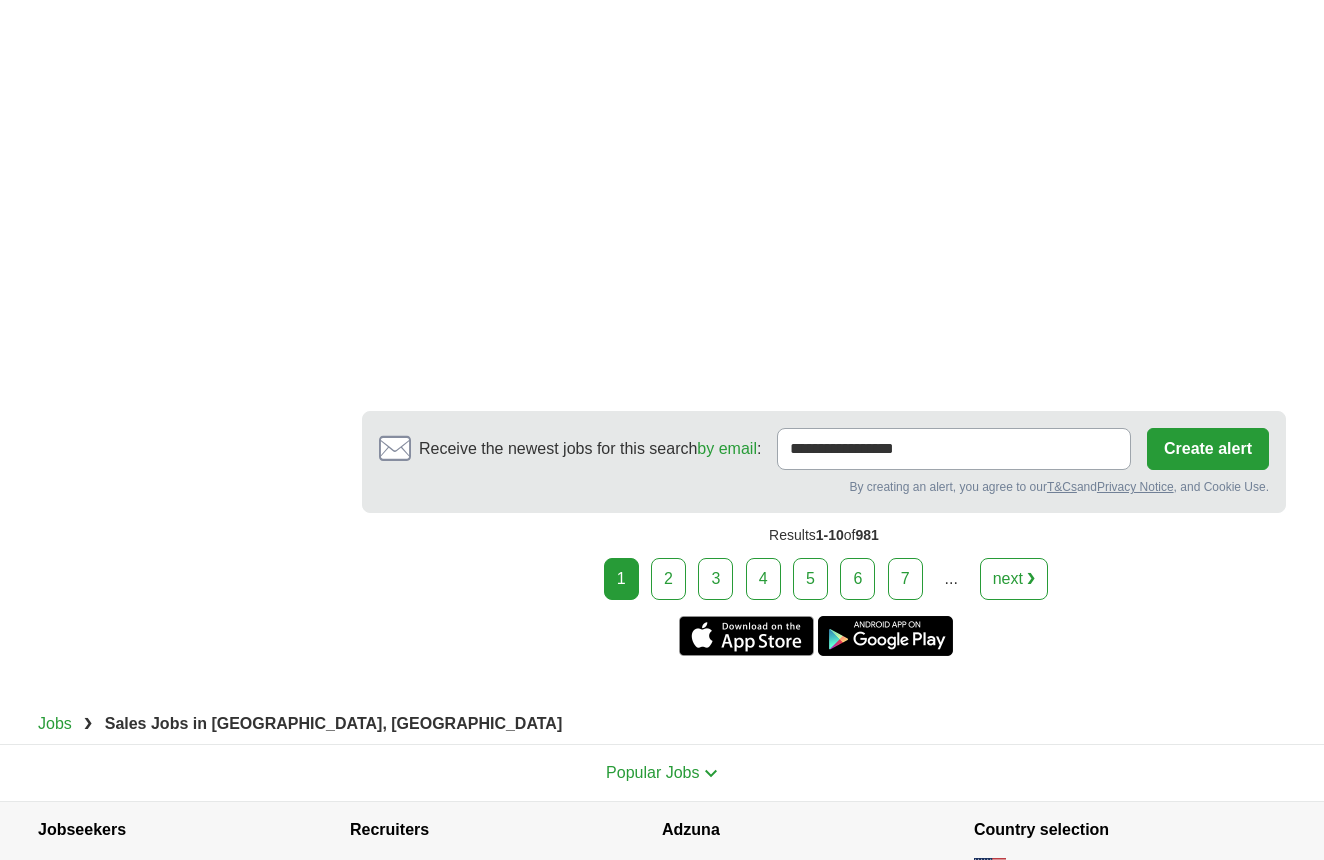 click on "2" at bounding box center [668, 579] 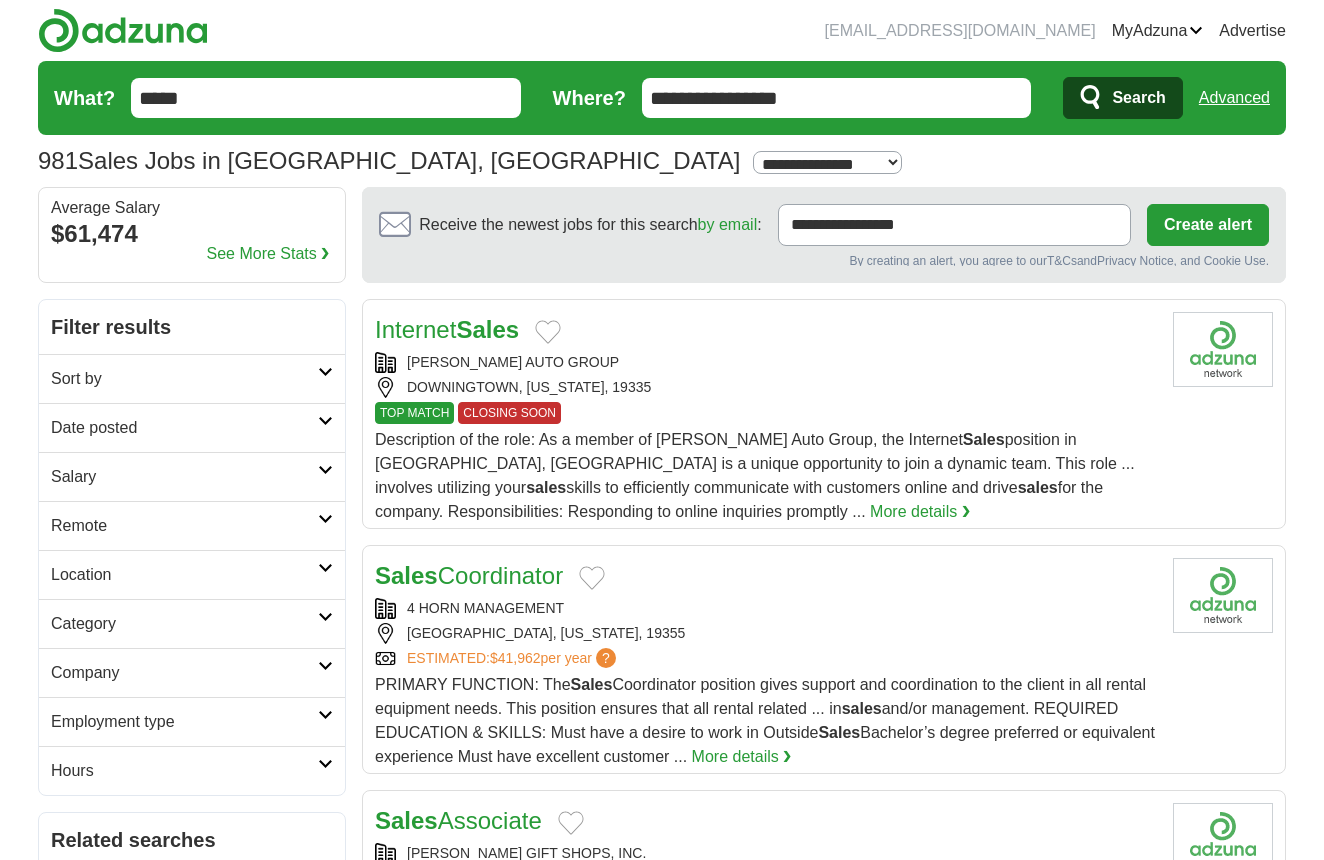 scroll, scrollTop: 0, scrollLeft: 0, axis: both 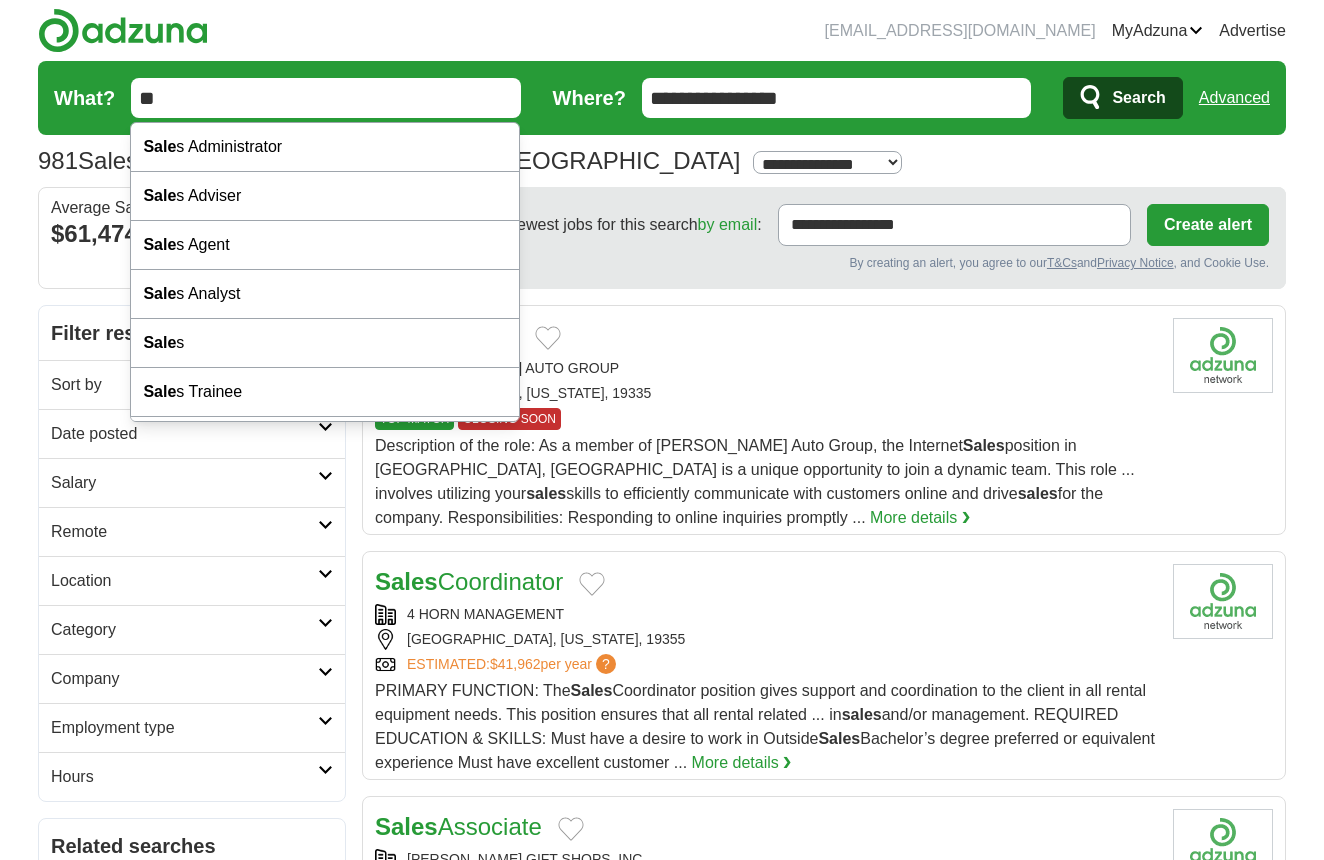 type on "*" 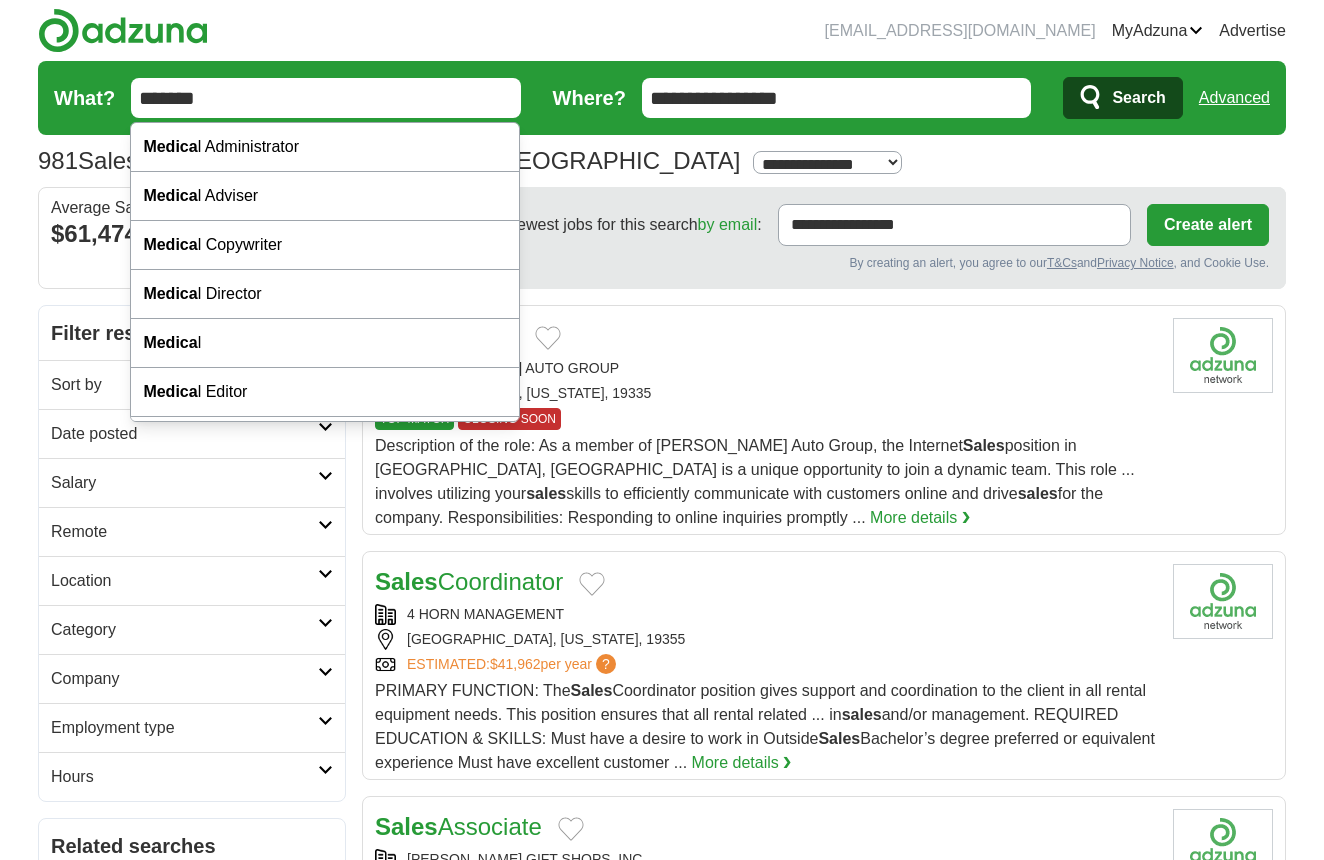 type on "*******" 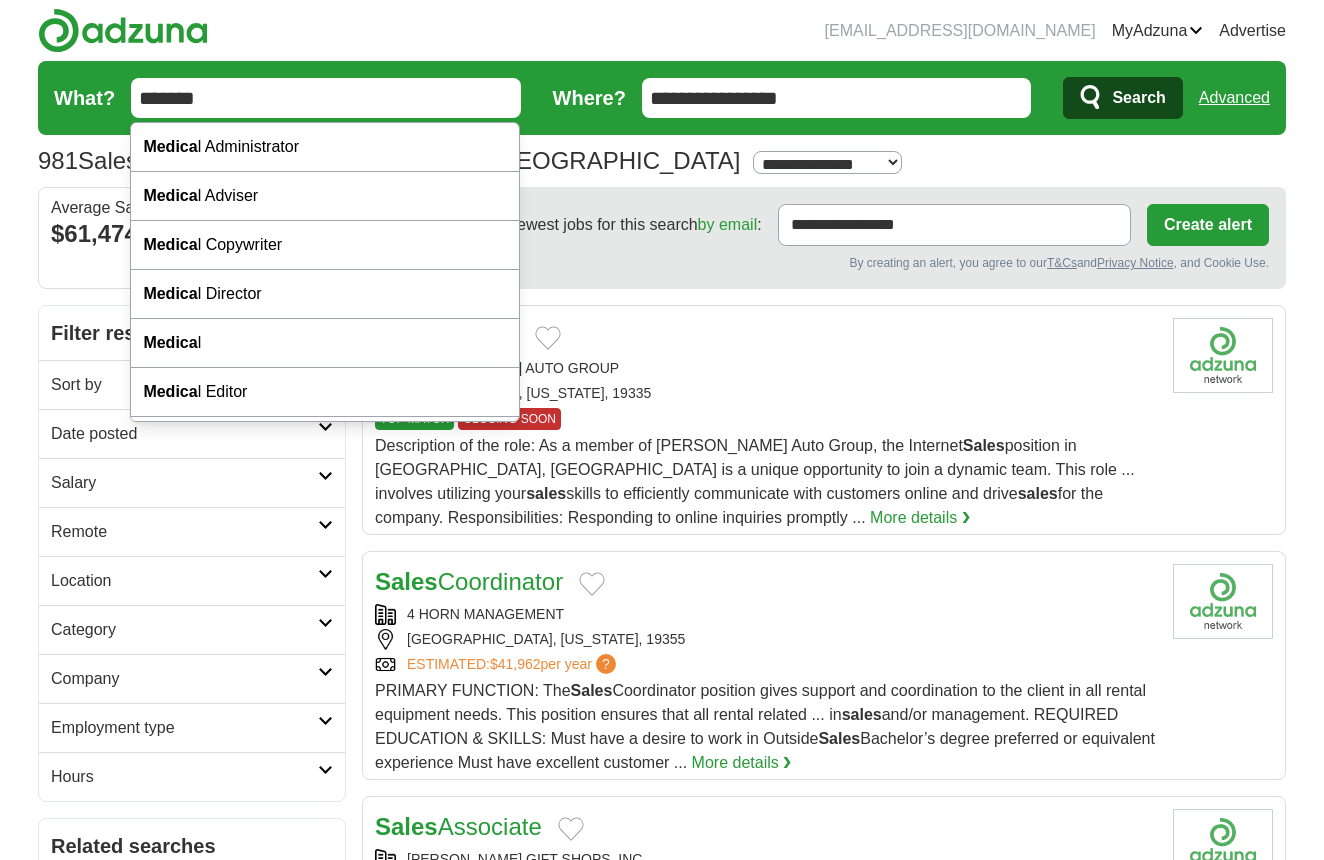 click on "Search" at bounding box center (1122, 98) 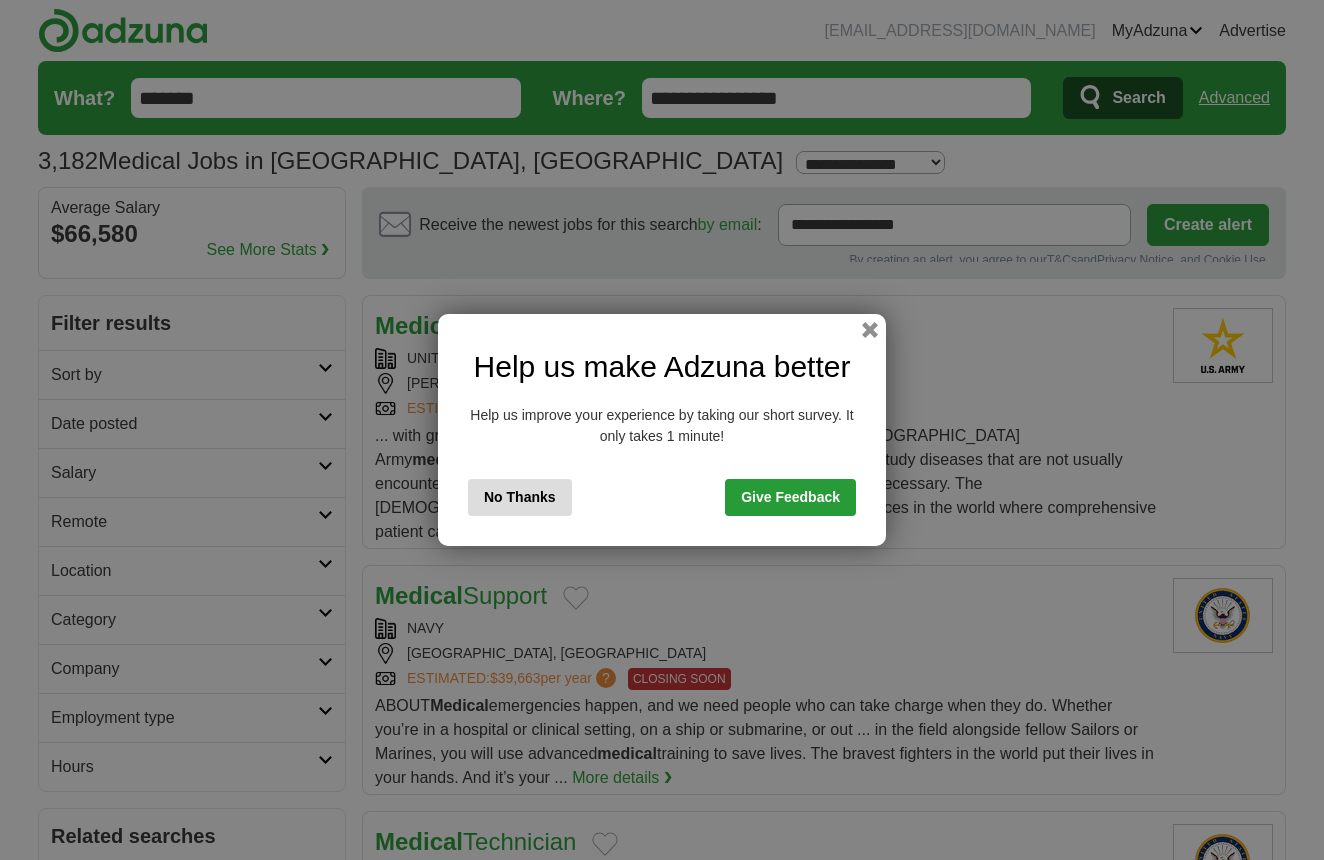 scroll, scrollTop: 0, scrollLeft: 0, axis: both 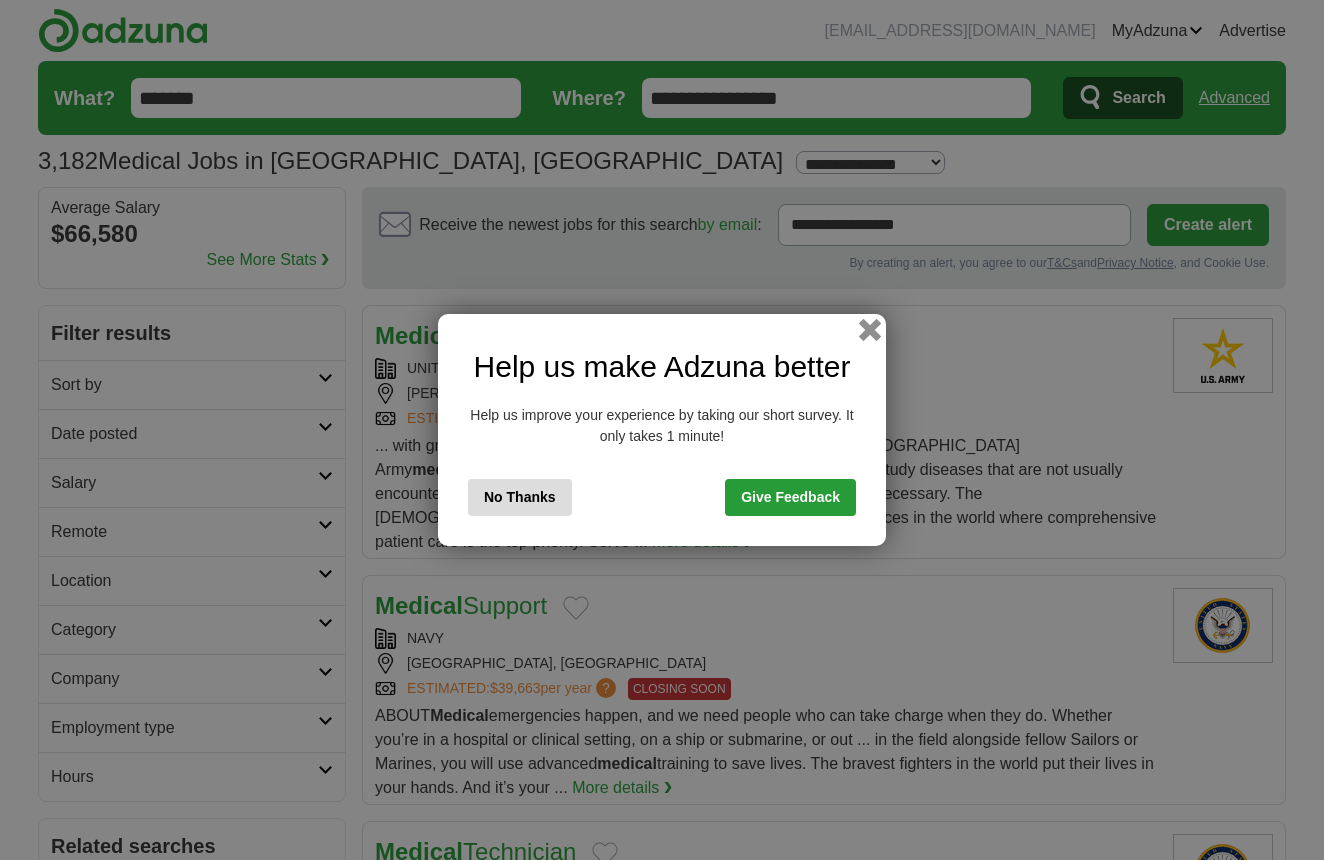 click at bounding box center [870, 330] 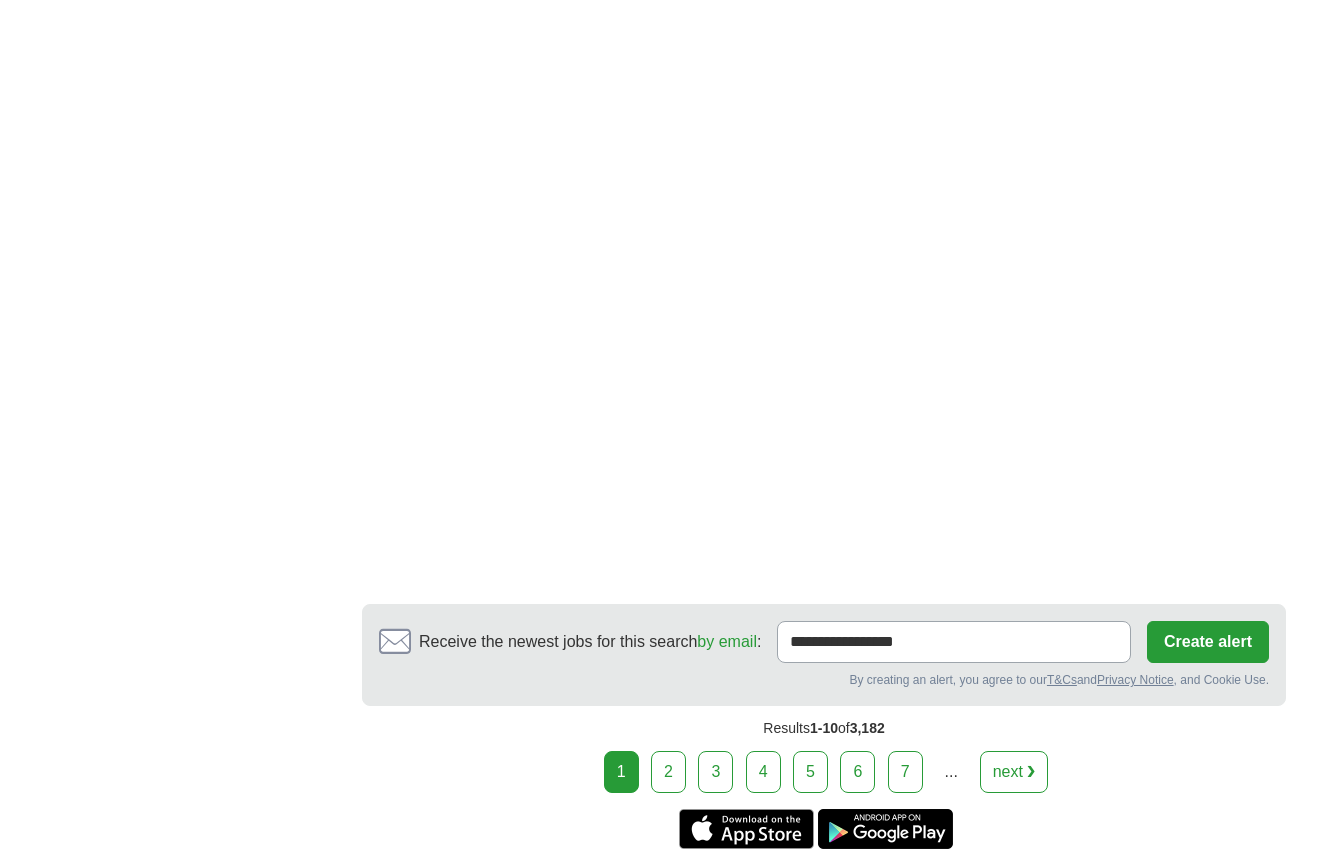scroll, scrollTop: 3772, scrollLeft: 0, axis: vertical 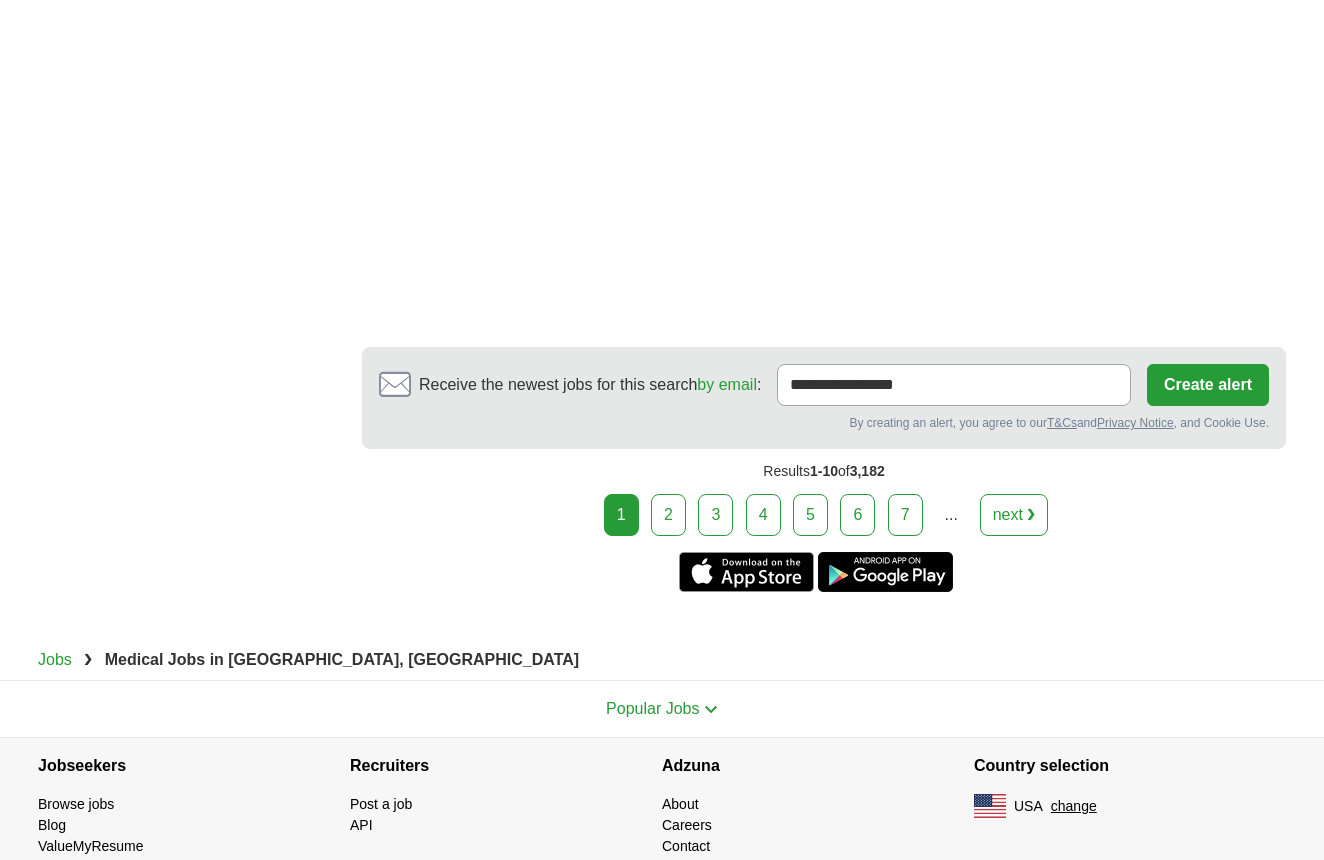 click on "2" at bounding box center [668, 515] 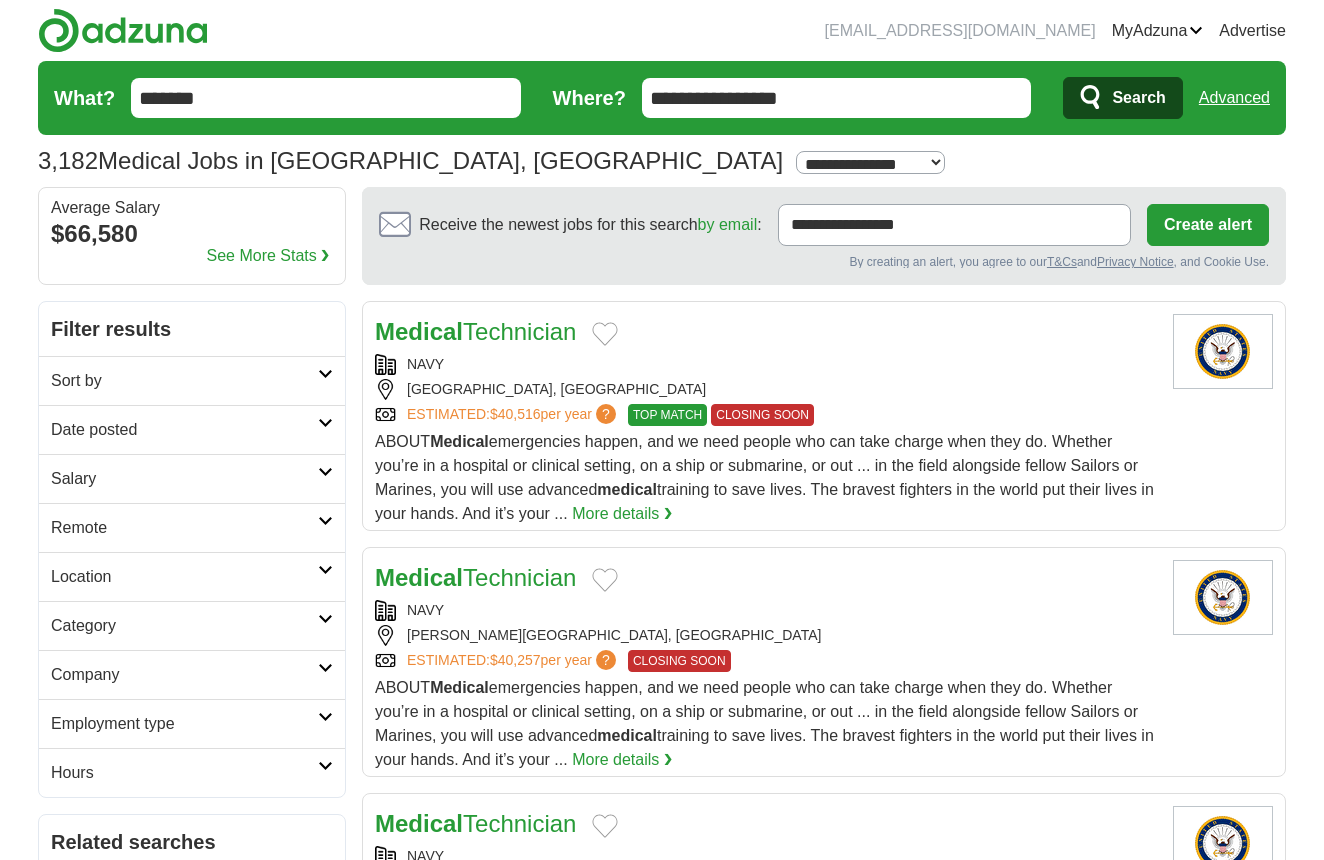 scroll, scrollTop: 0, scrollLeft: 0, axis: both 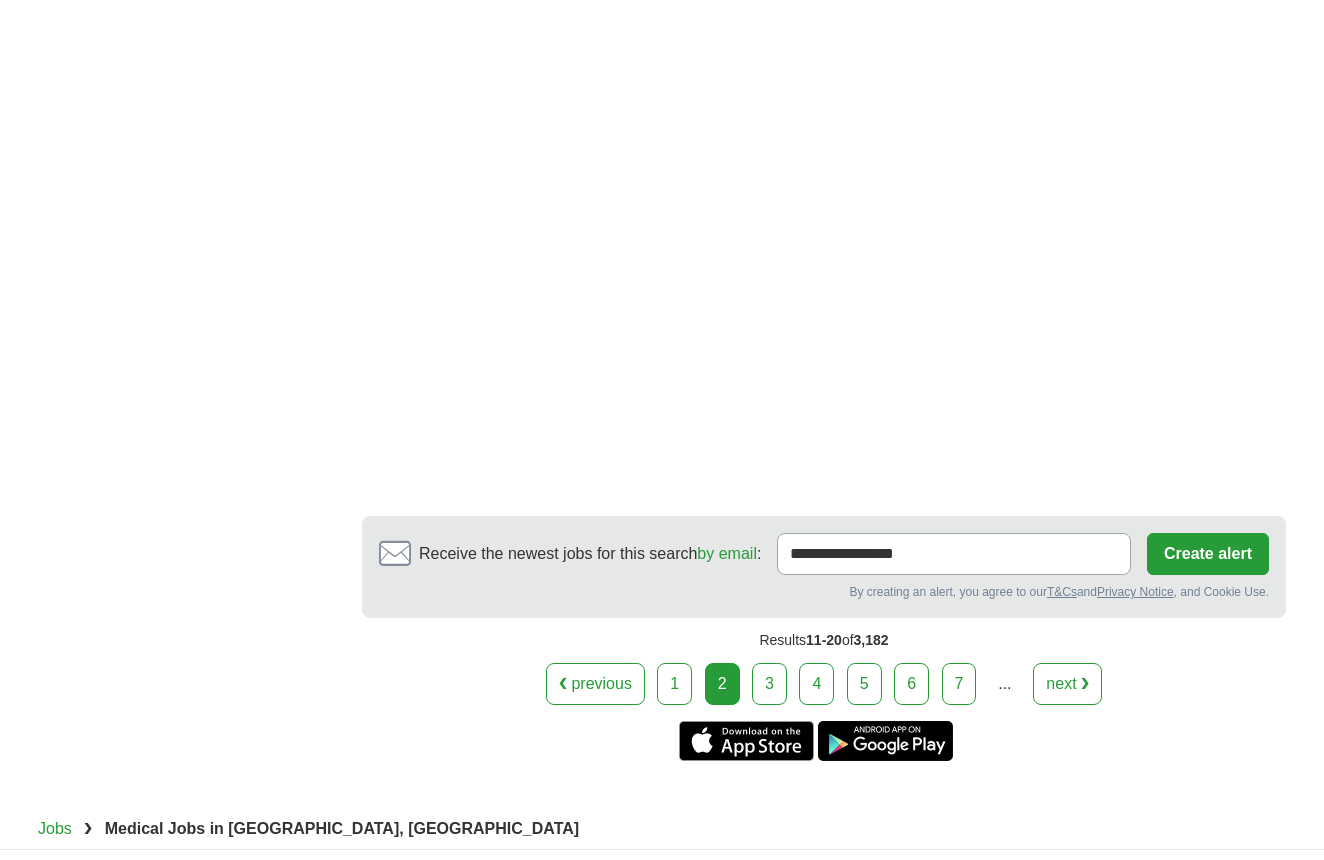 click on "3" at bounding box center (769, 684) 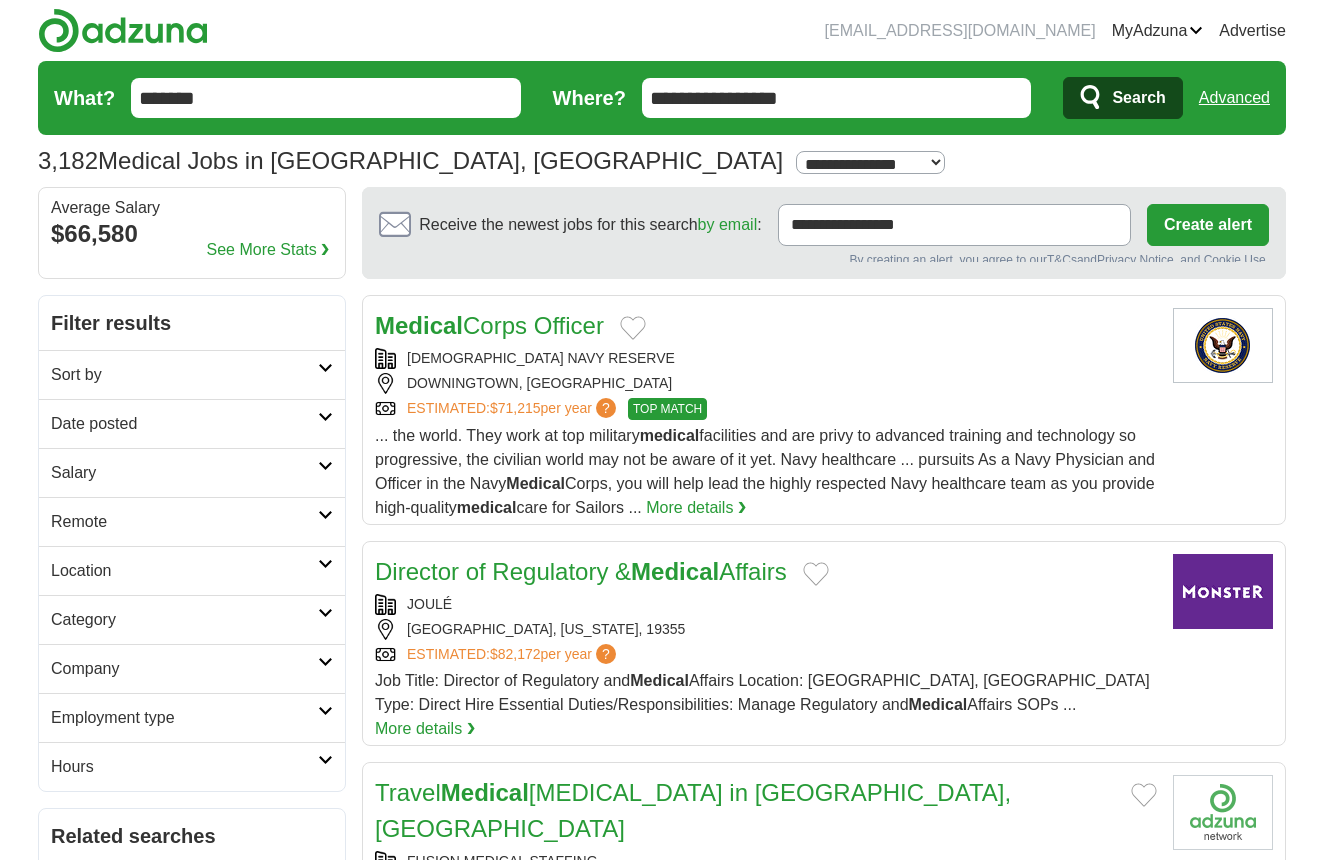 scroll, scrollTop: 0, scrollLeft: 0, axis: both 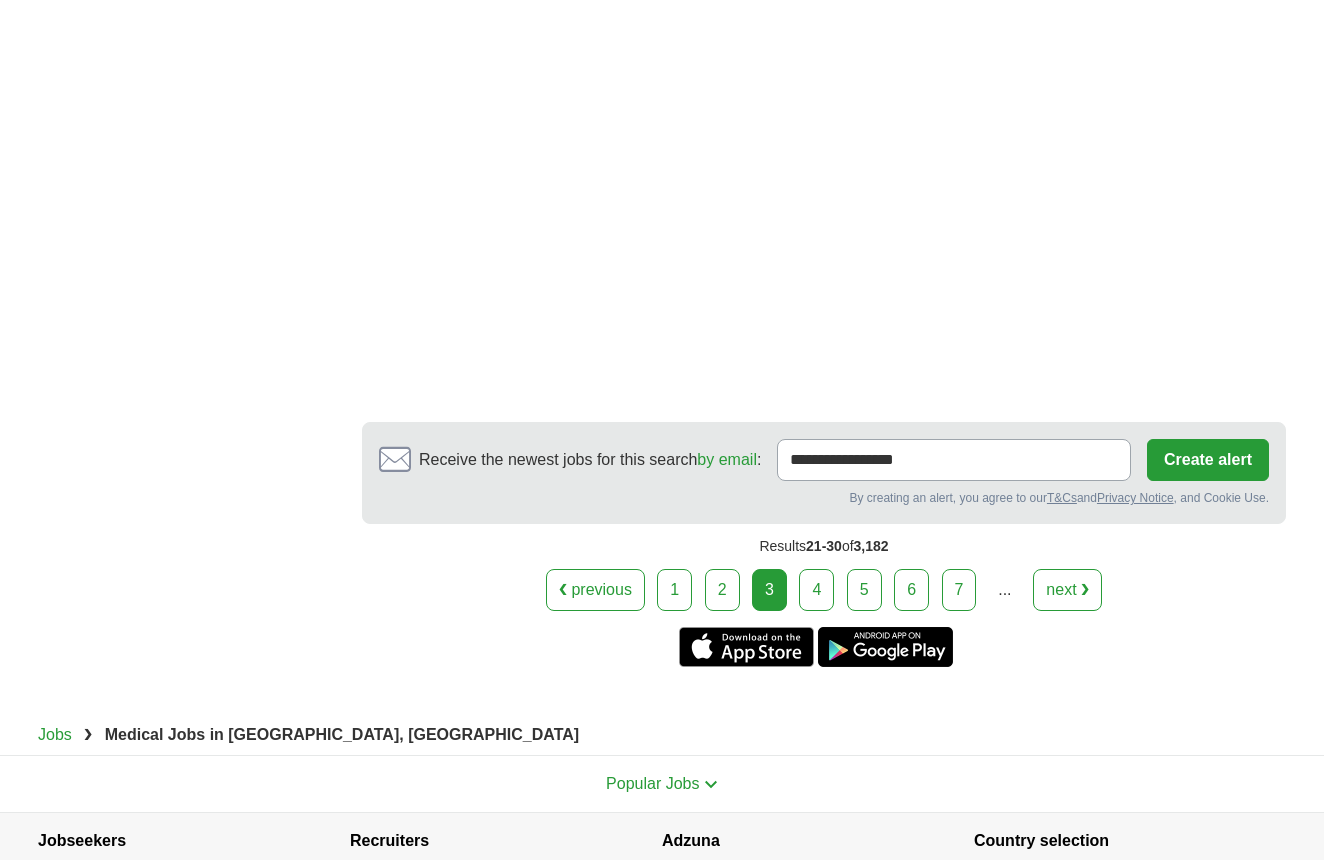 click on "4" at bounding box center [816, 590] 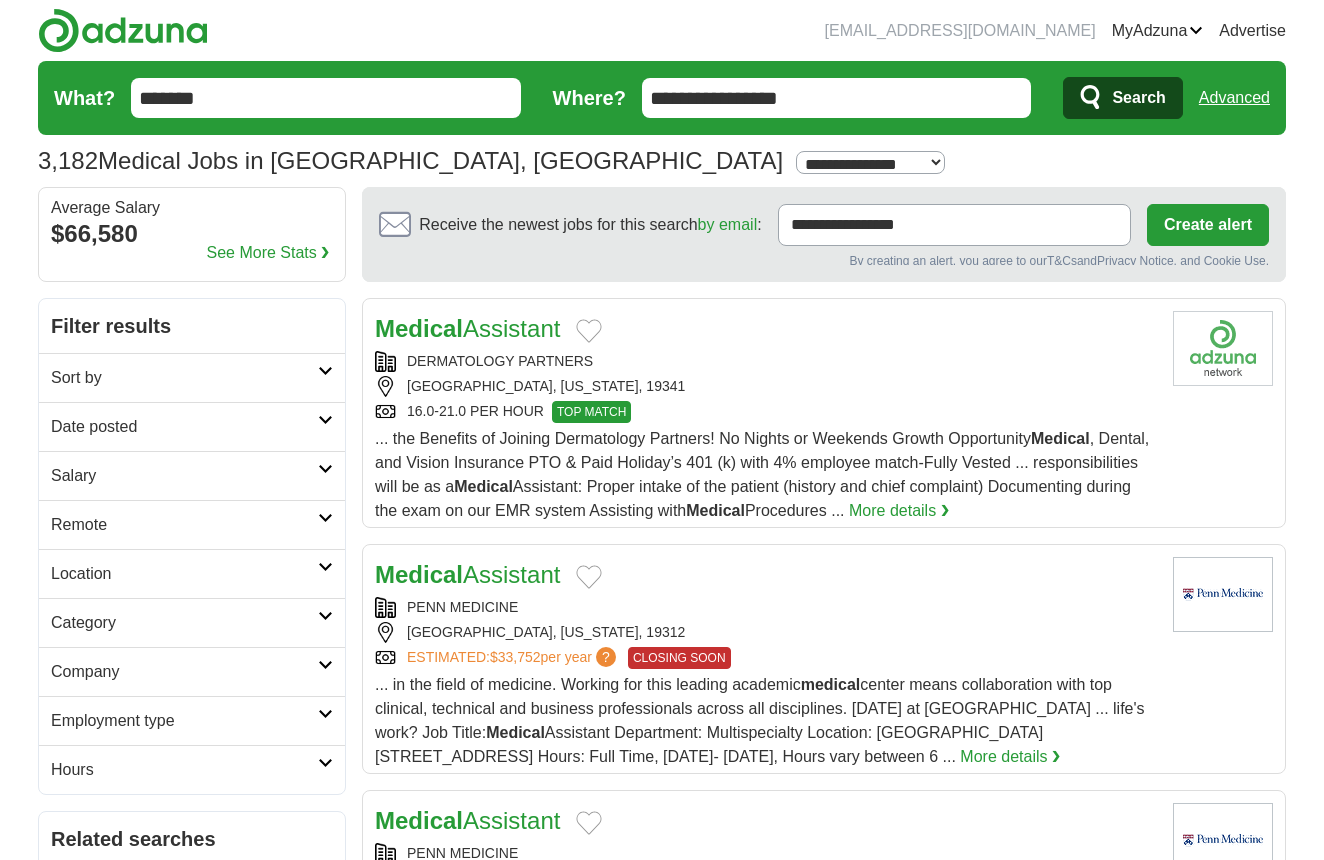 scroll, scrollTop: 0, scrollLeft: 0, axis: both 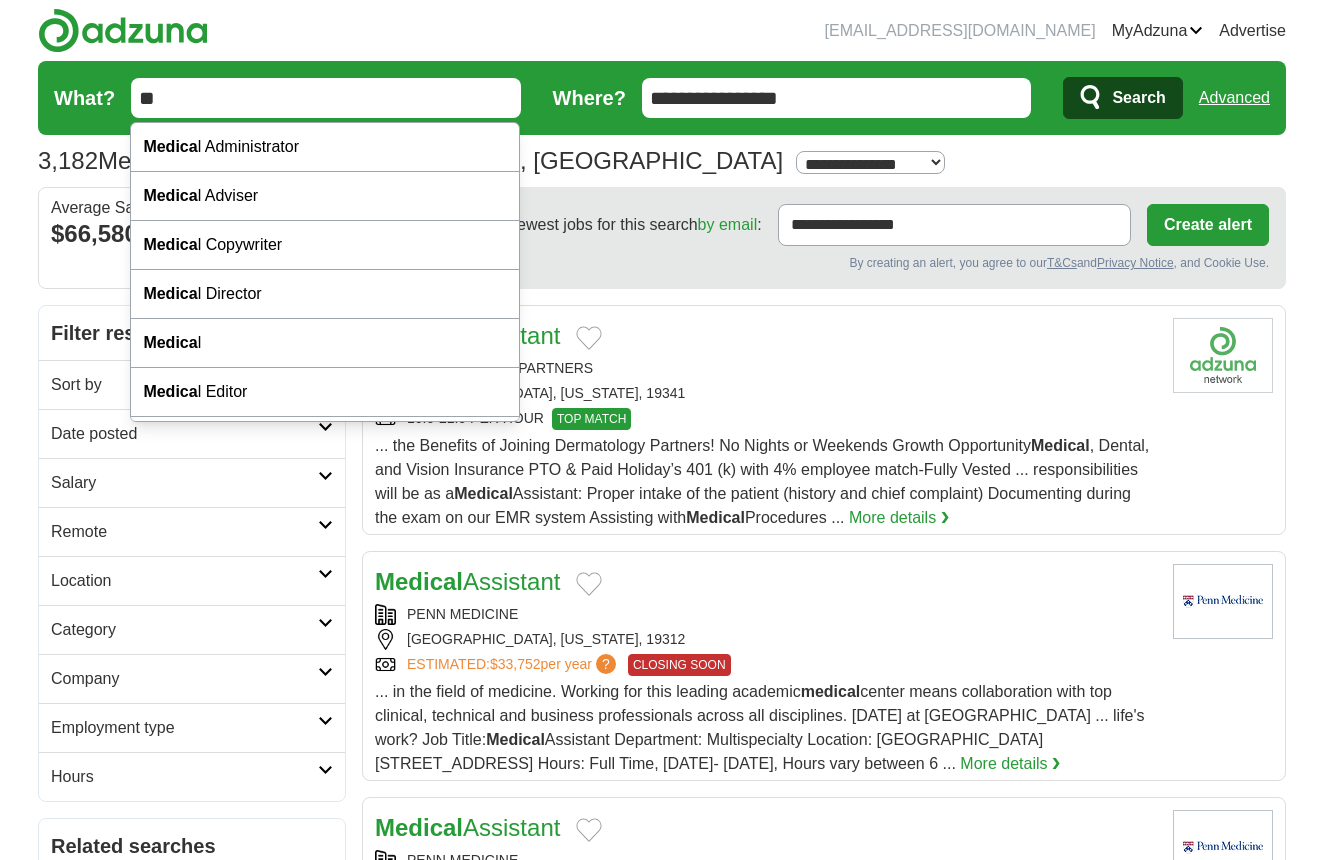 type on "*" 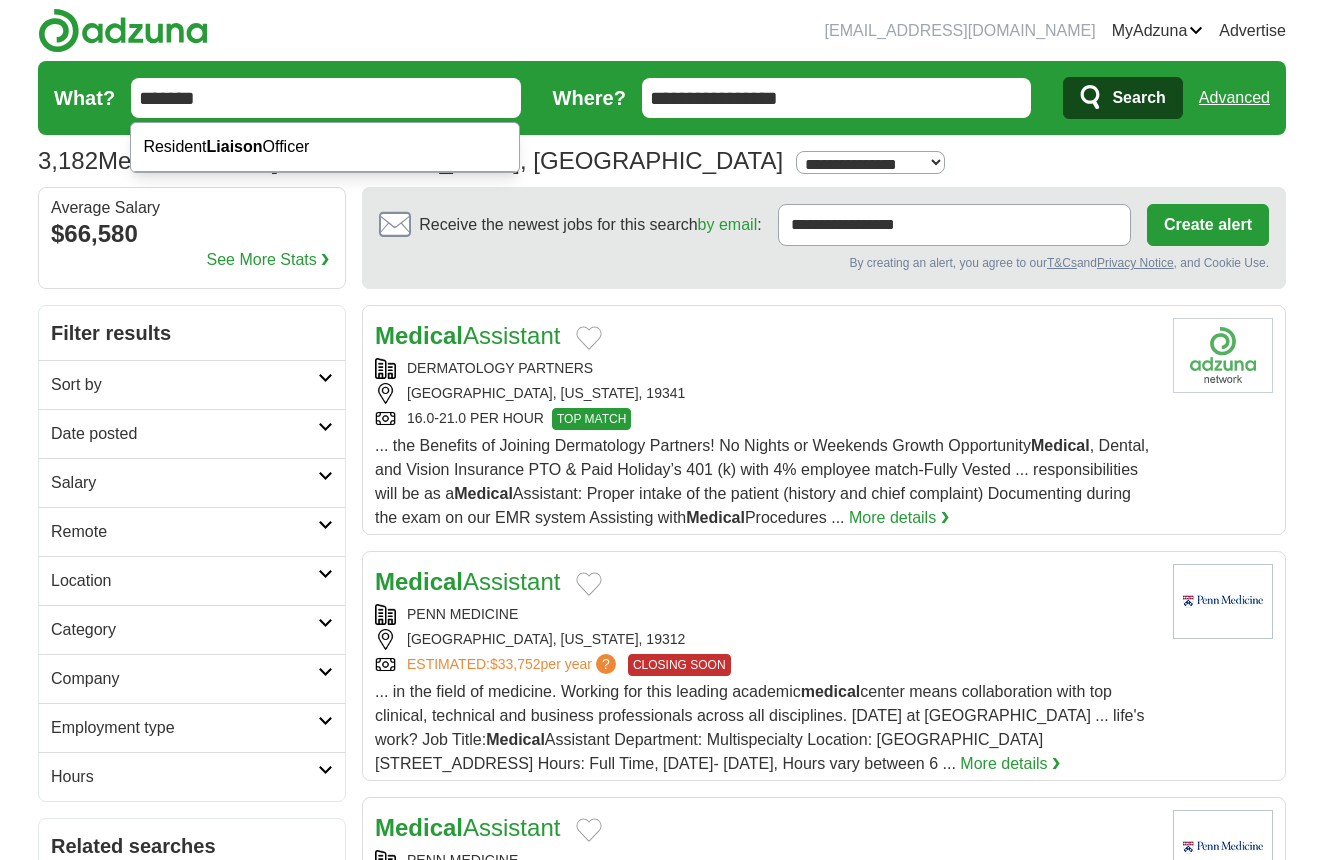 type on "*******" 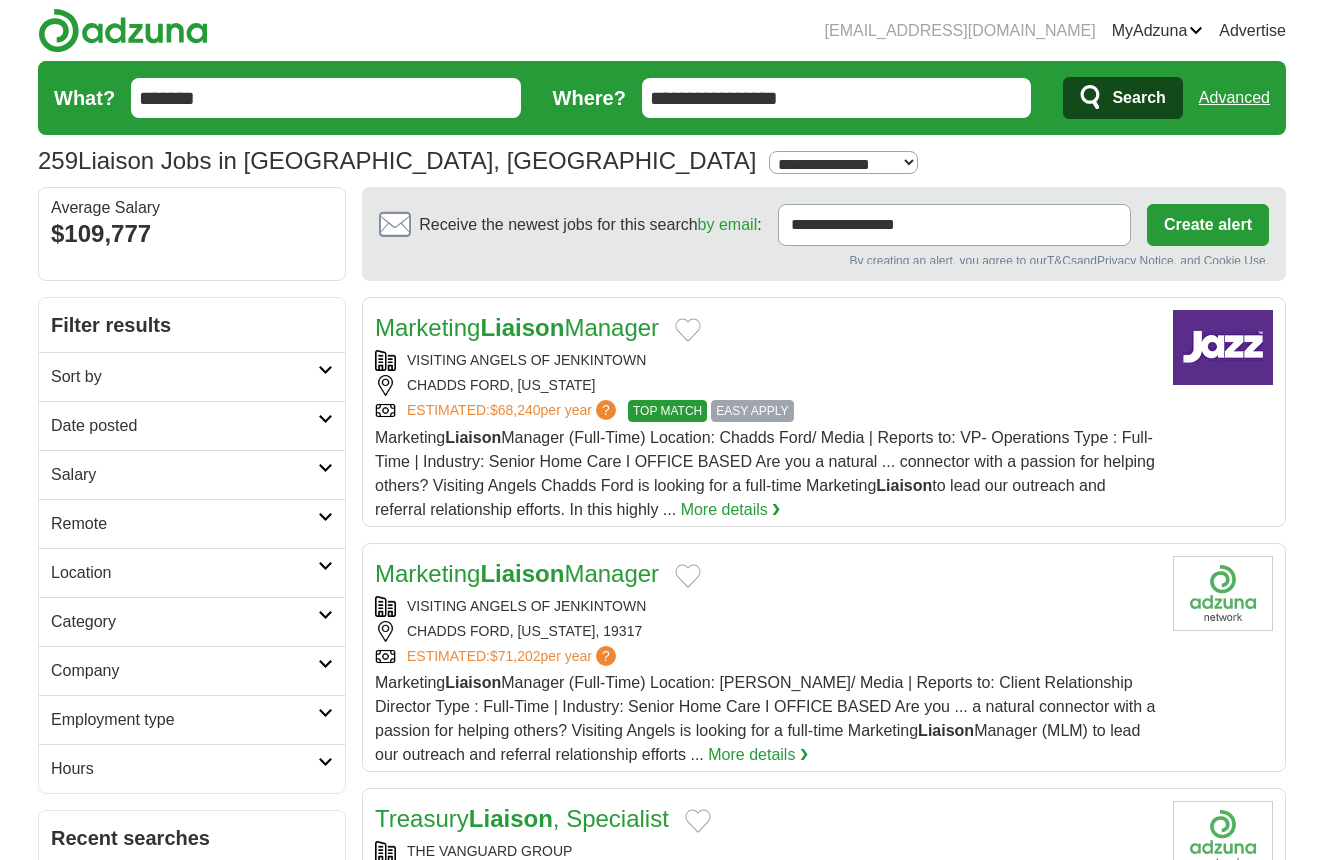 scroll, scrollTop: 0, scrollLeft: 0, axis: both 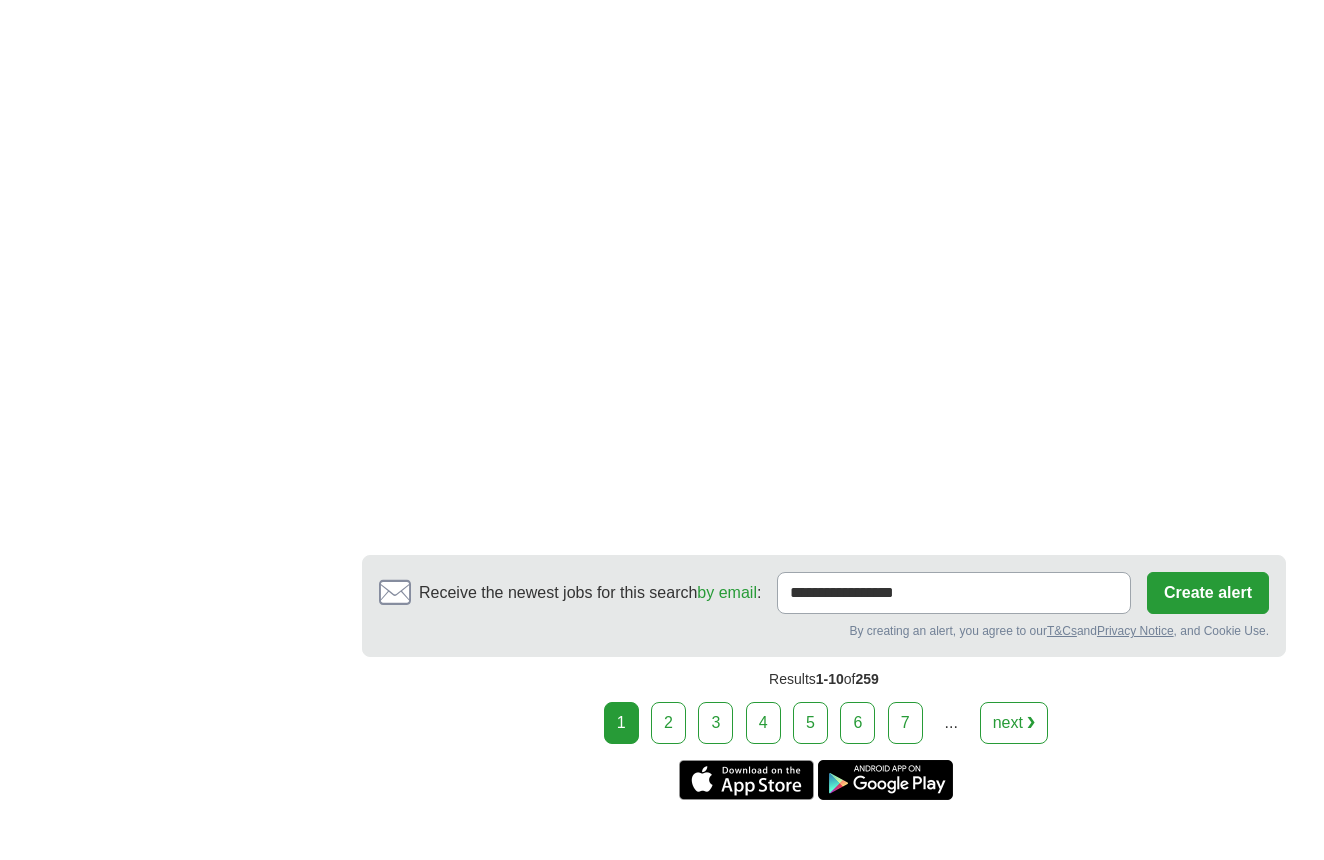click on "2" at bounding box center [668, 723] 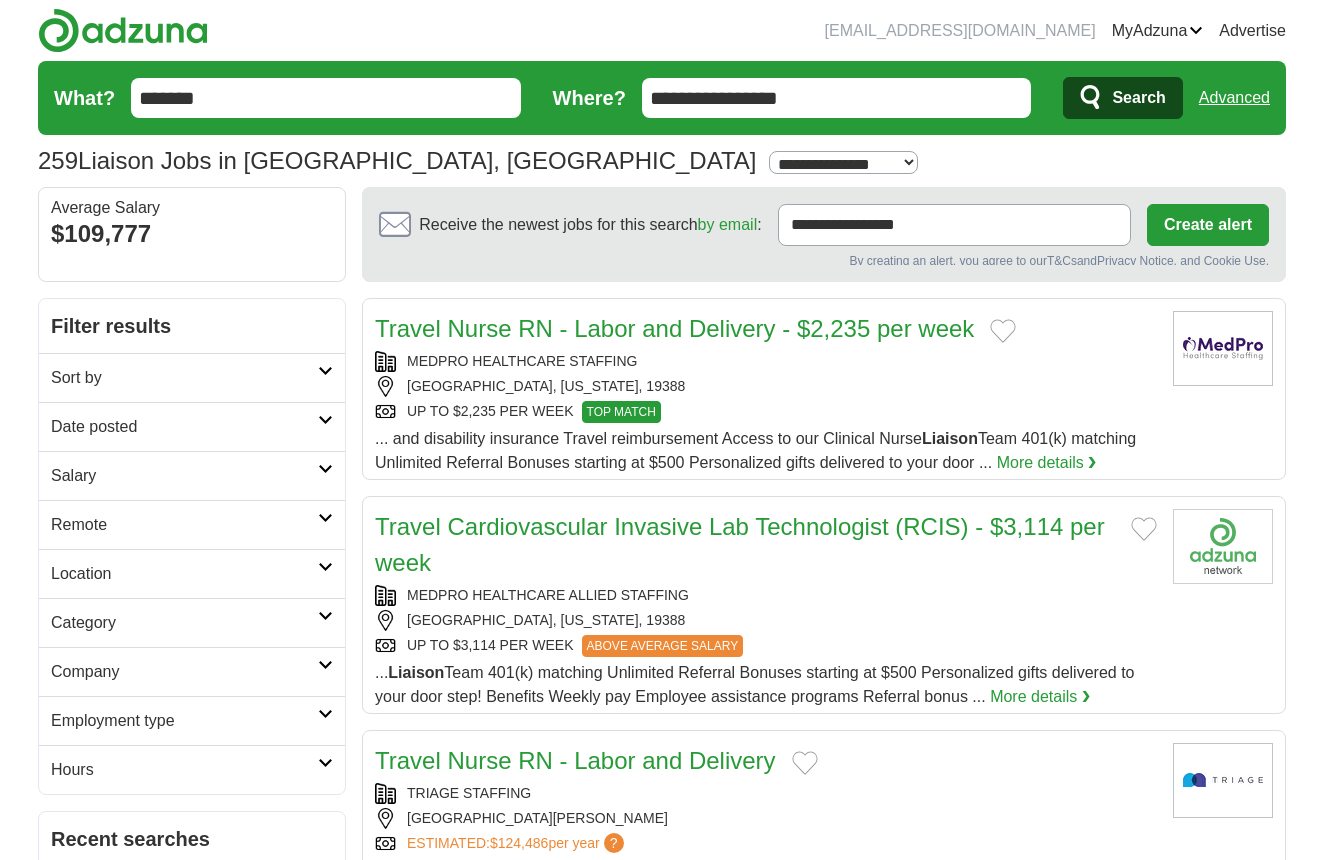 scroll, scrollTop: 0, scrollLeft: 0, axis: both 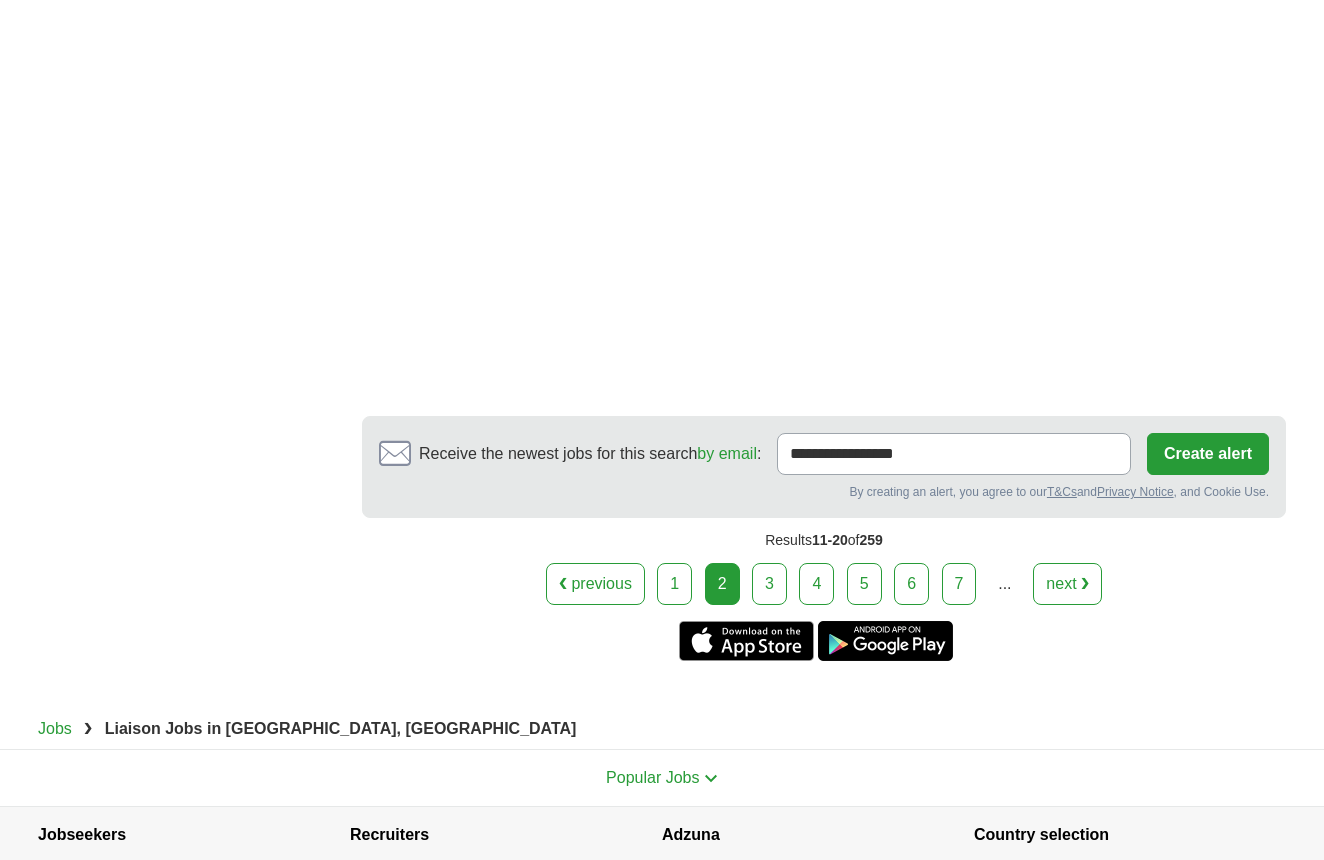 click on "3" at bounding box center (769, 584) 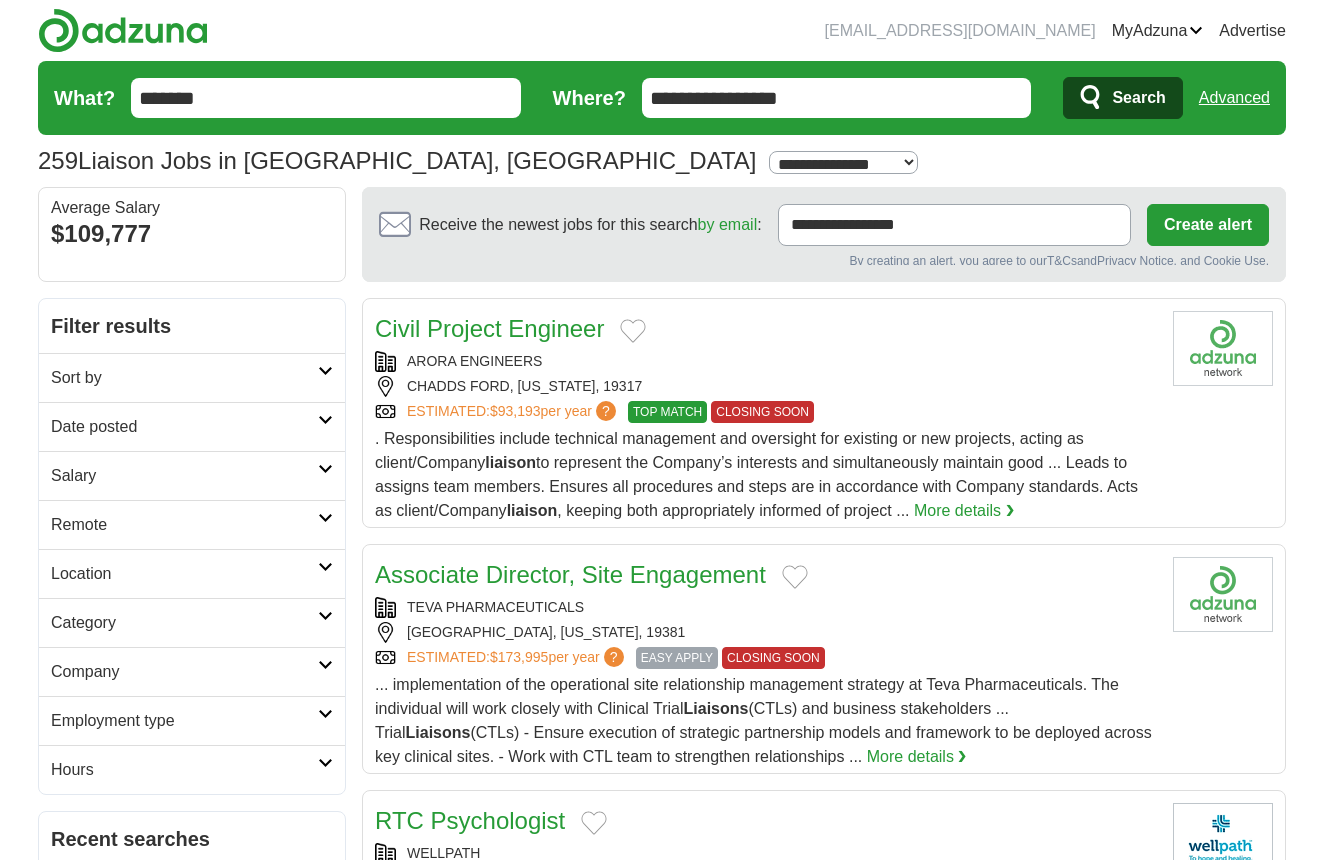 scroll, scrollTop: 0, scrollLeft: 0, axis: both 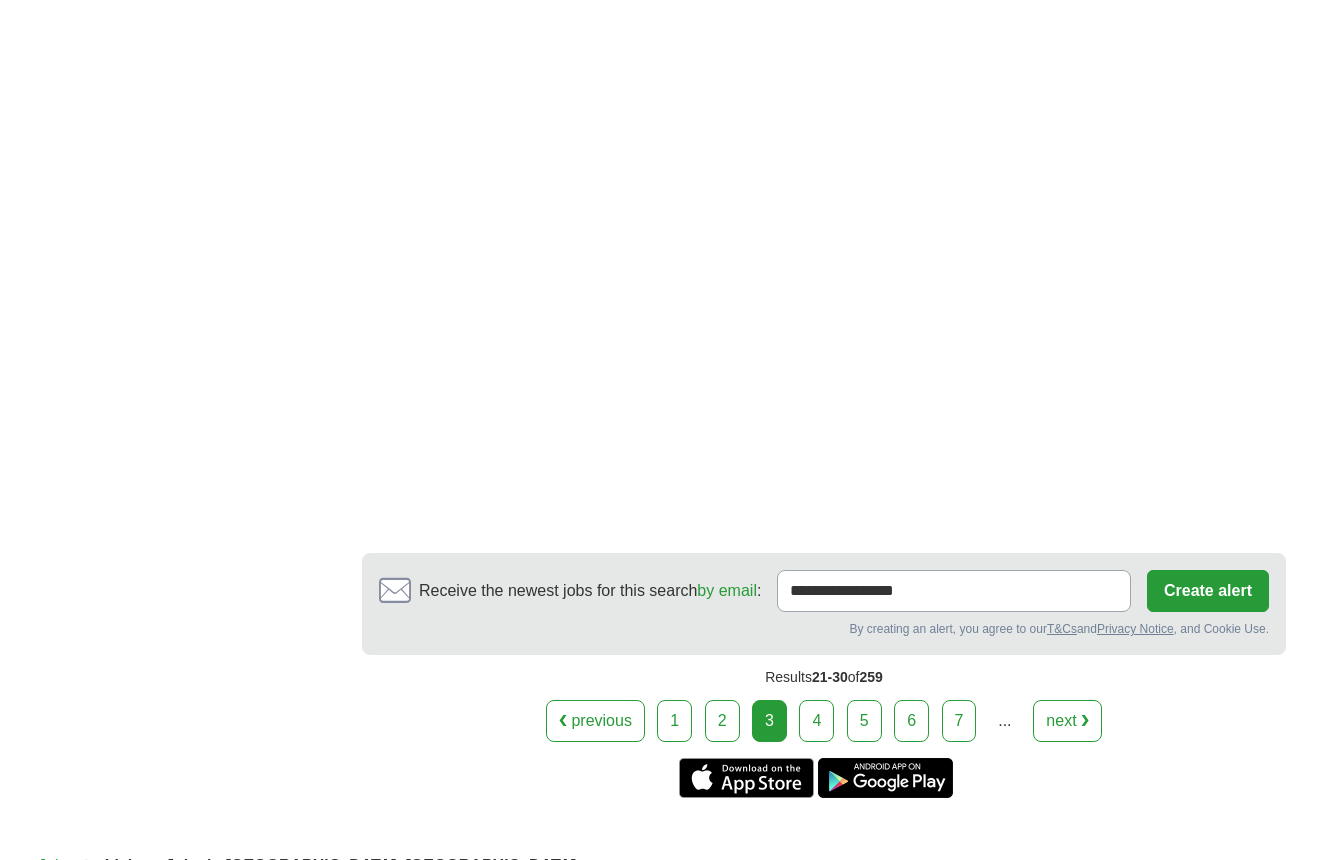 click on "4" at bounding box center (816, 721) 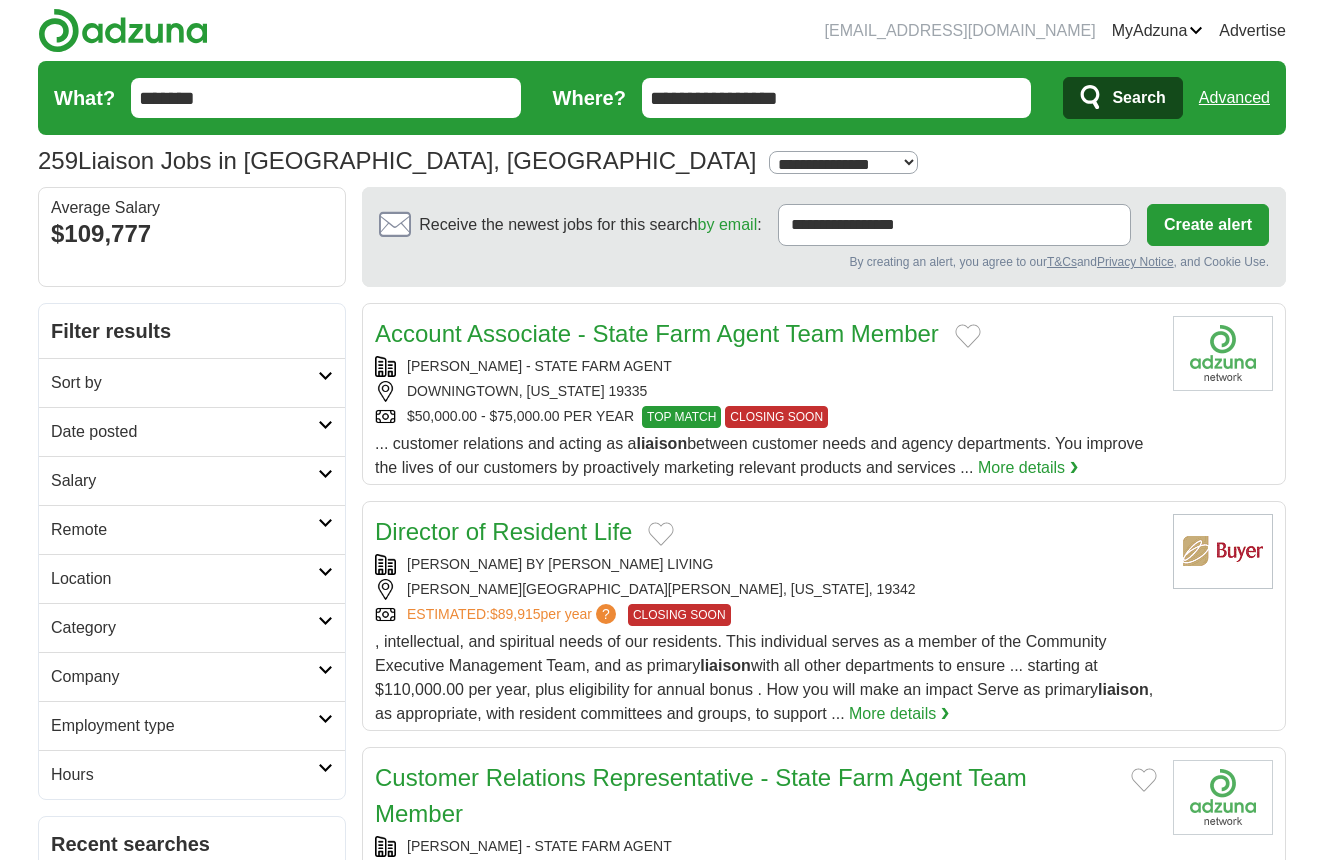 scroll, scrollTop: 0, scrollLeft: 0, axis: both 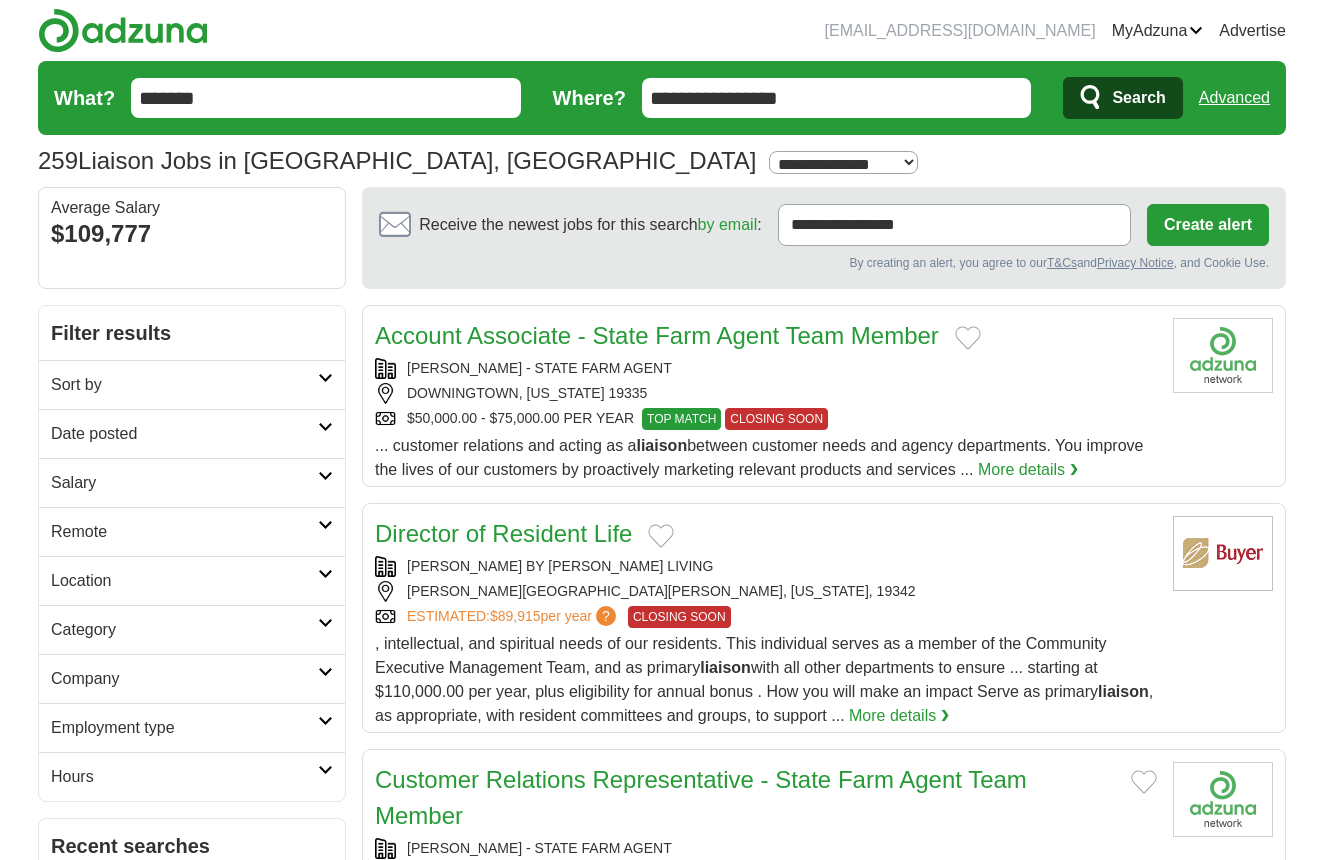 click on "More details ❯" at bounding box center (899, 716) 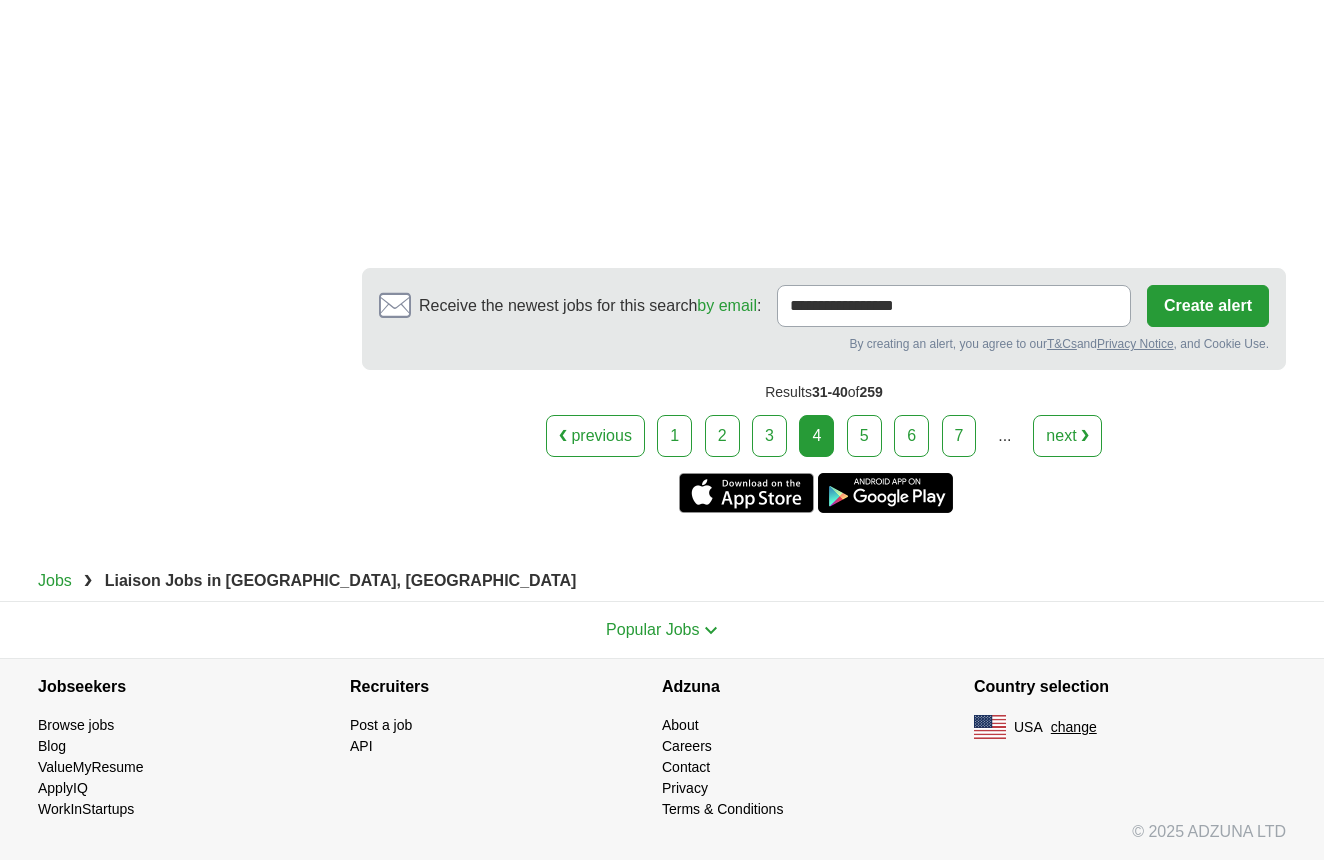 scroll, scrollTop: 3812, scrollLeft: 0, axis: vertical 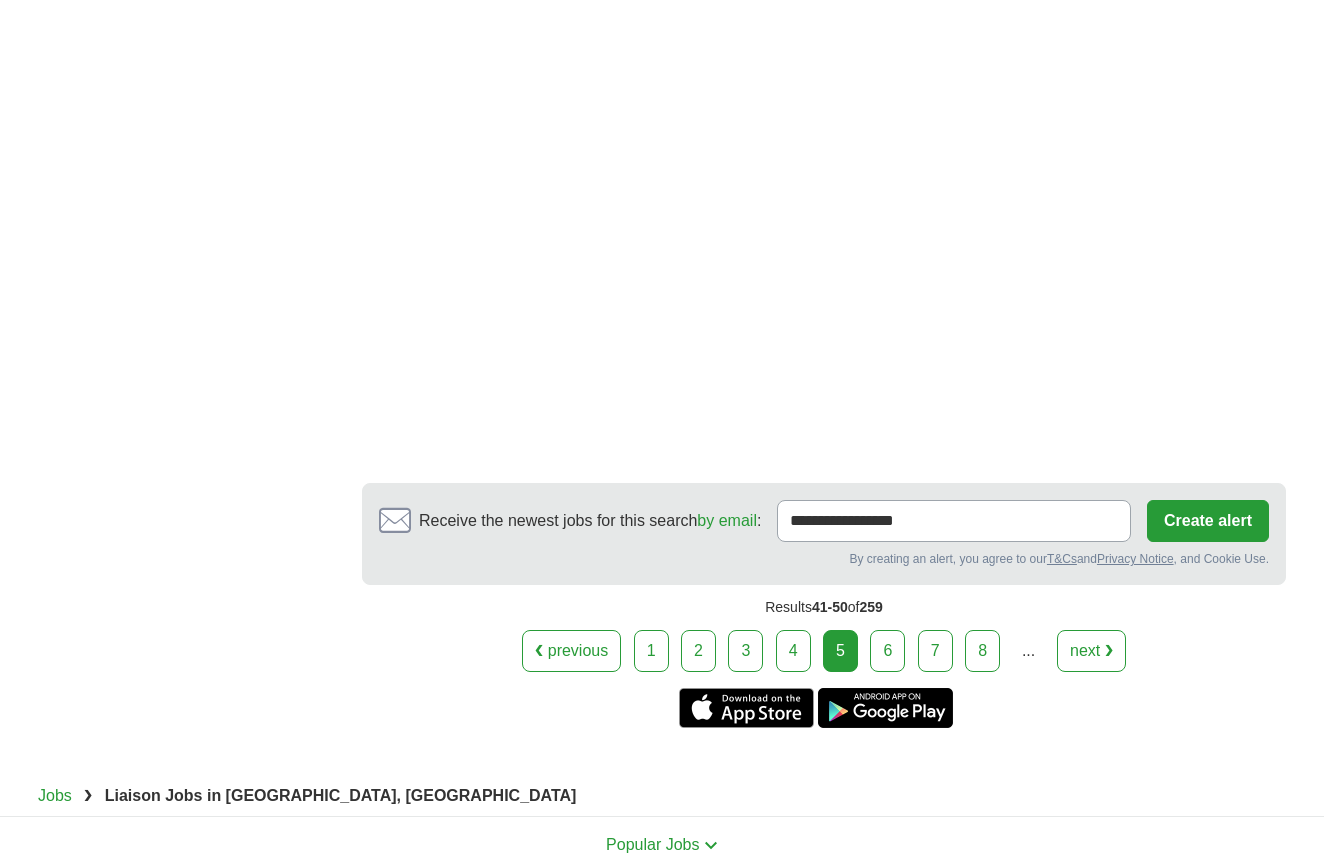 click on "6" at bounding box center [887, 651] 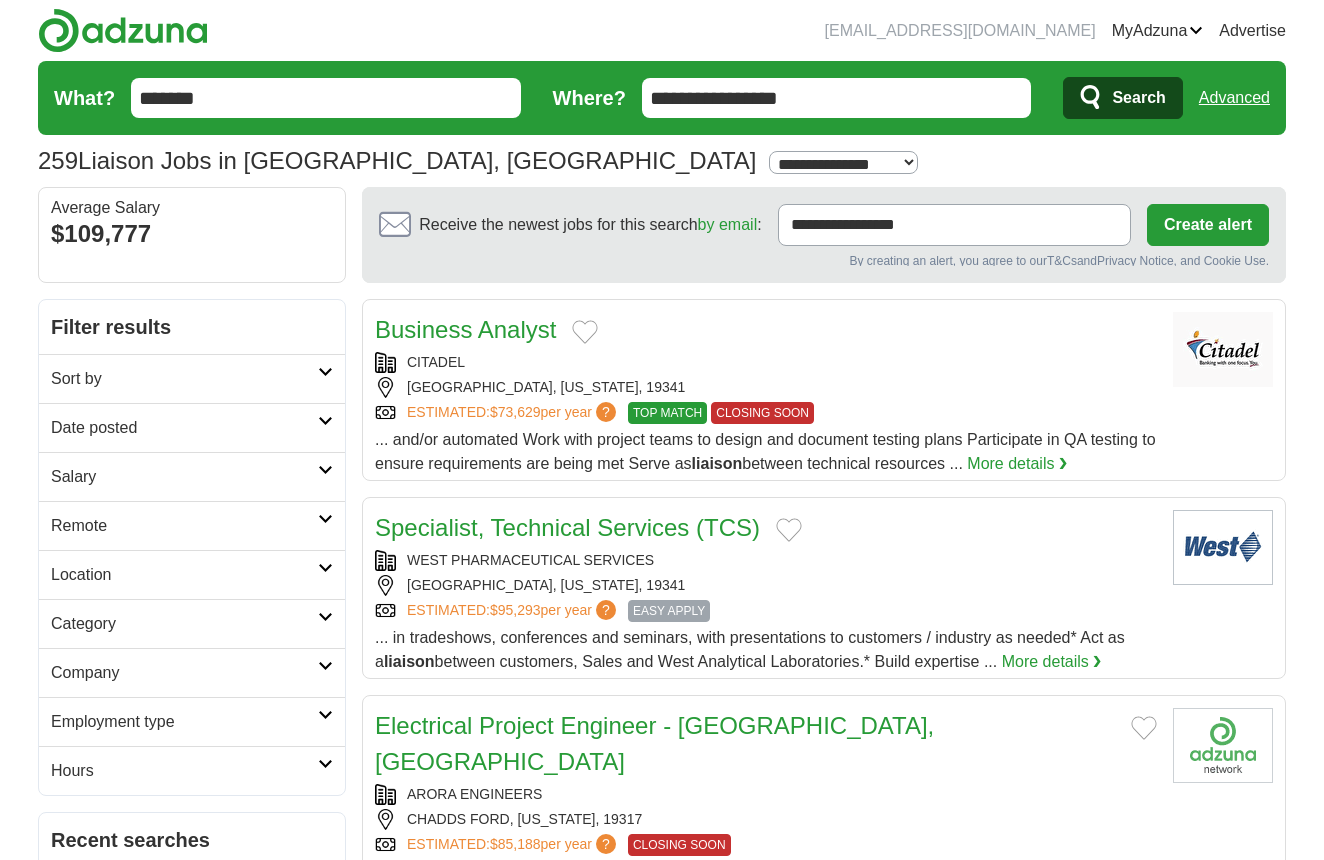 scroll, scrollTop: 0, scrollLeft: 0, axis: both 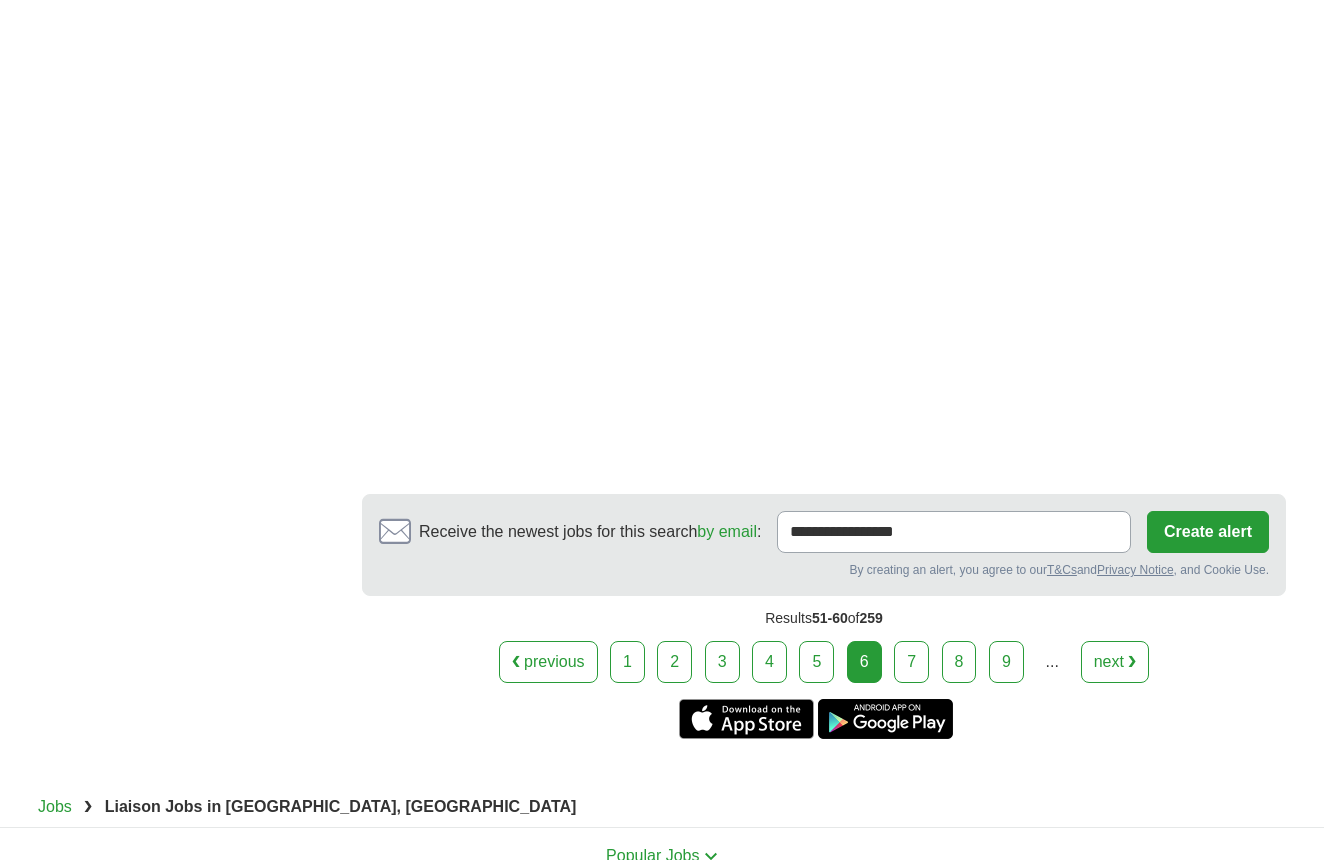 click on "7" at bounding box center (911, 662) 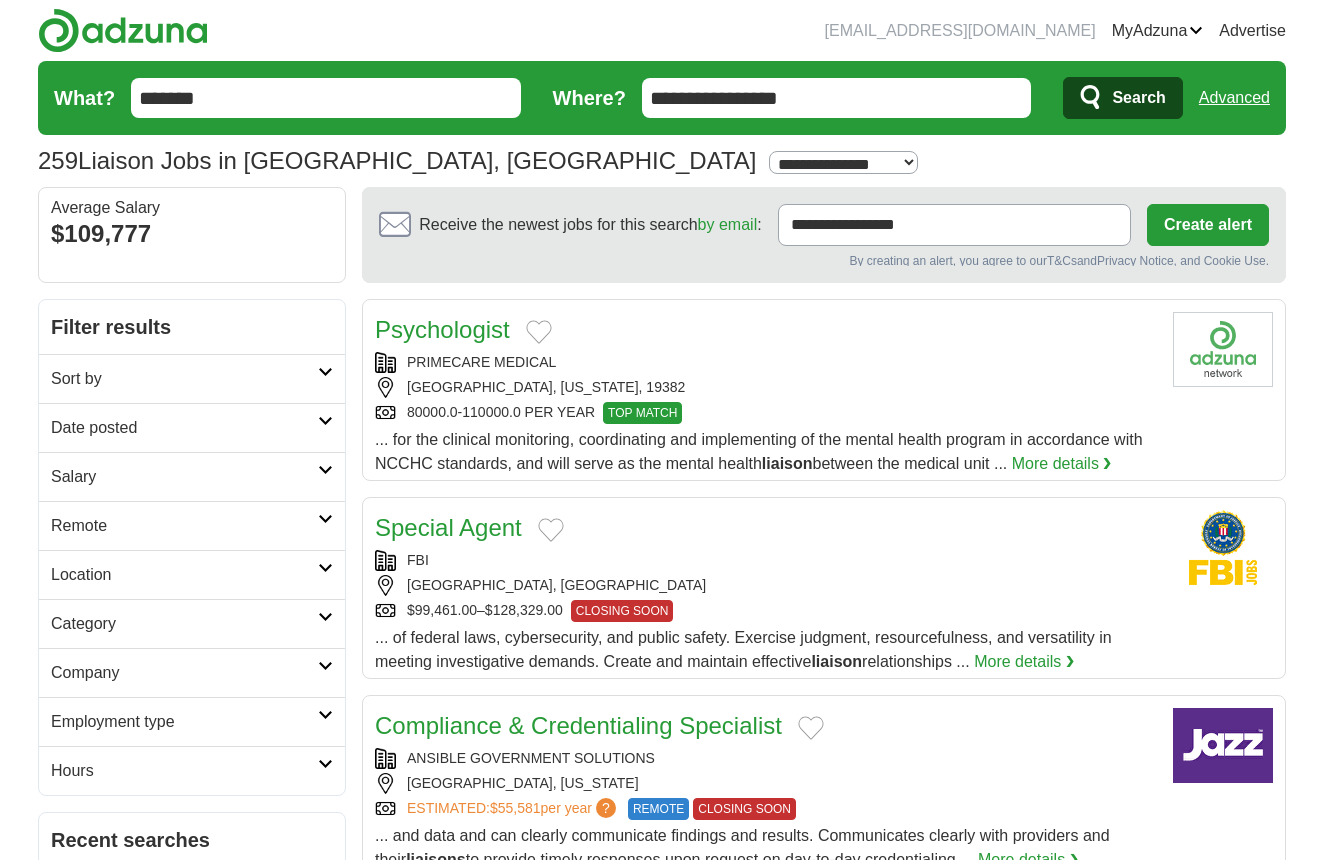 scroll, scrollTop: 0, scrollLeft: 0, axis: both 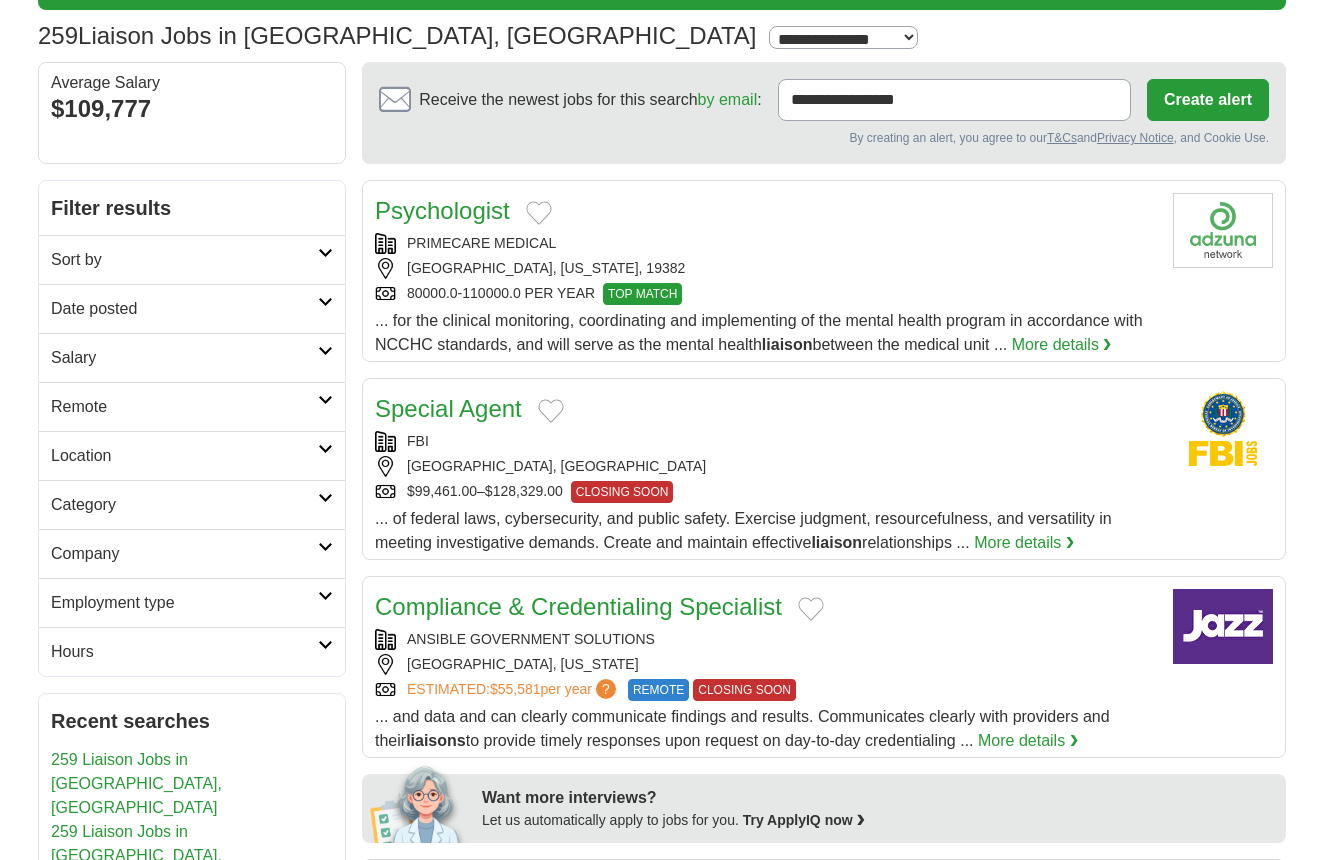 click on "More details ❯" at bounding box center [1024, 543] 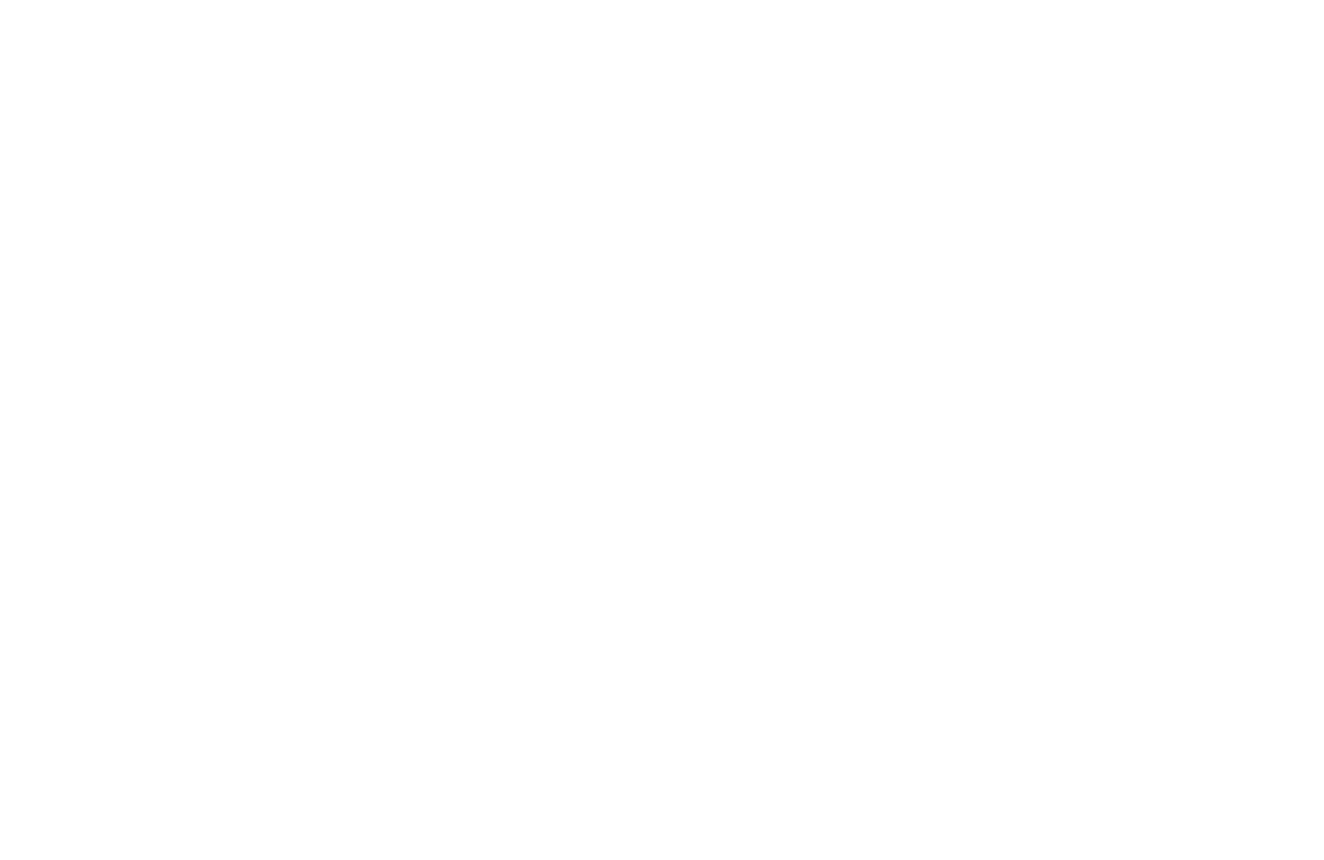 scroll, scrollTop: 3253, scrollLeft: 0, axis: vertical 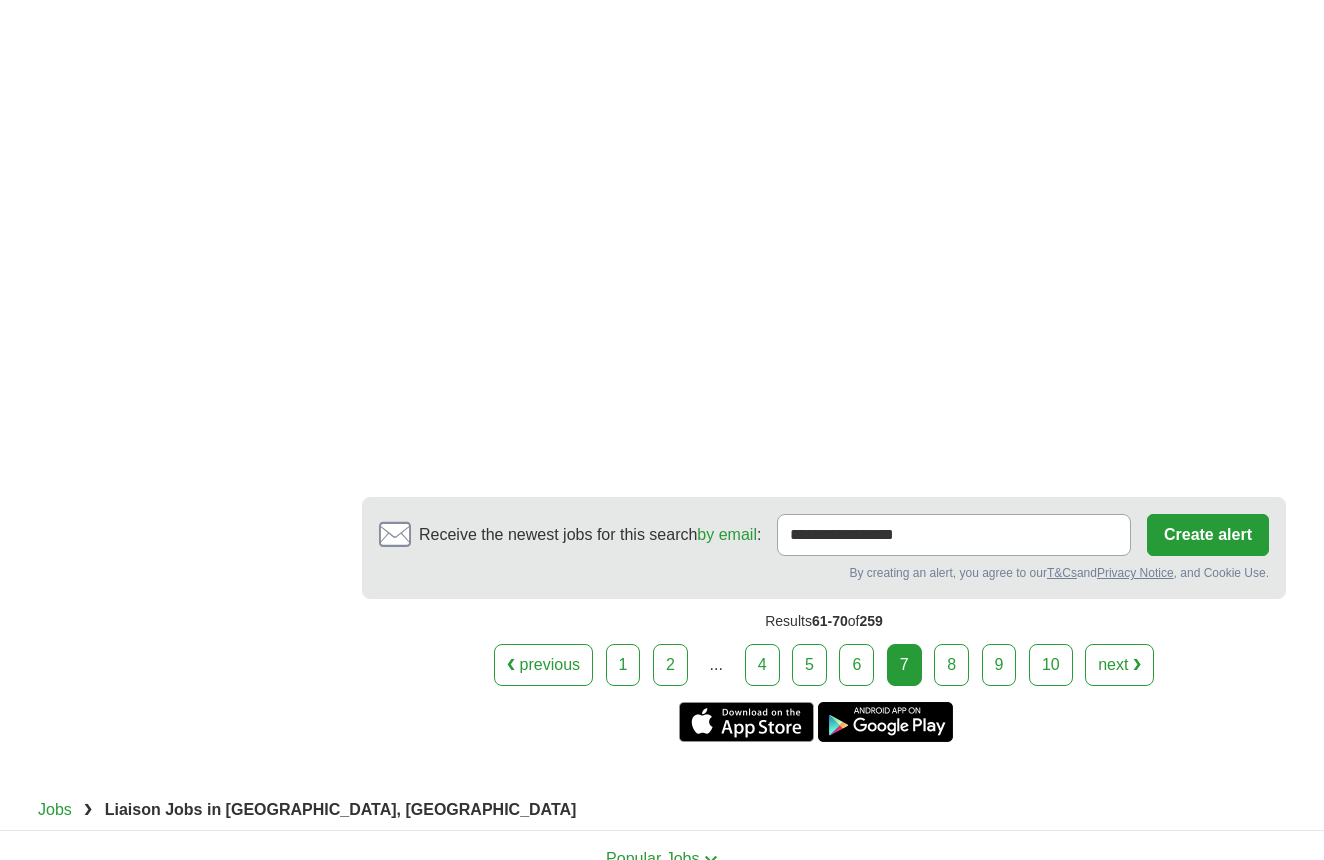 click on "8" at bounding box center (951, 665) 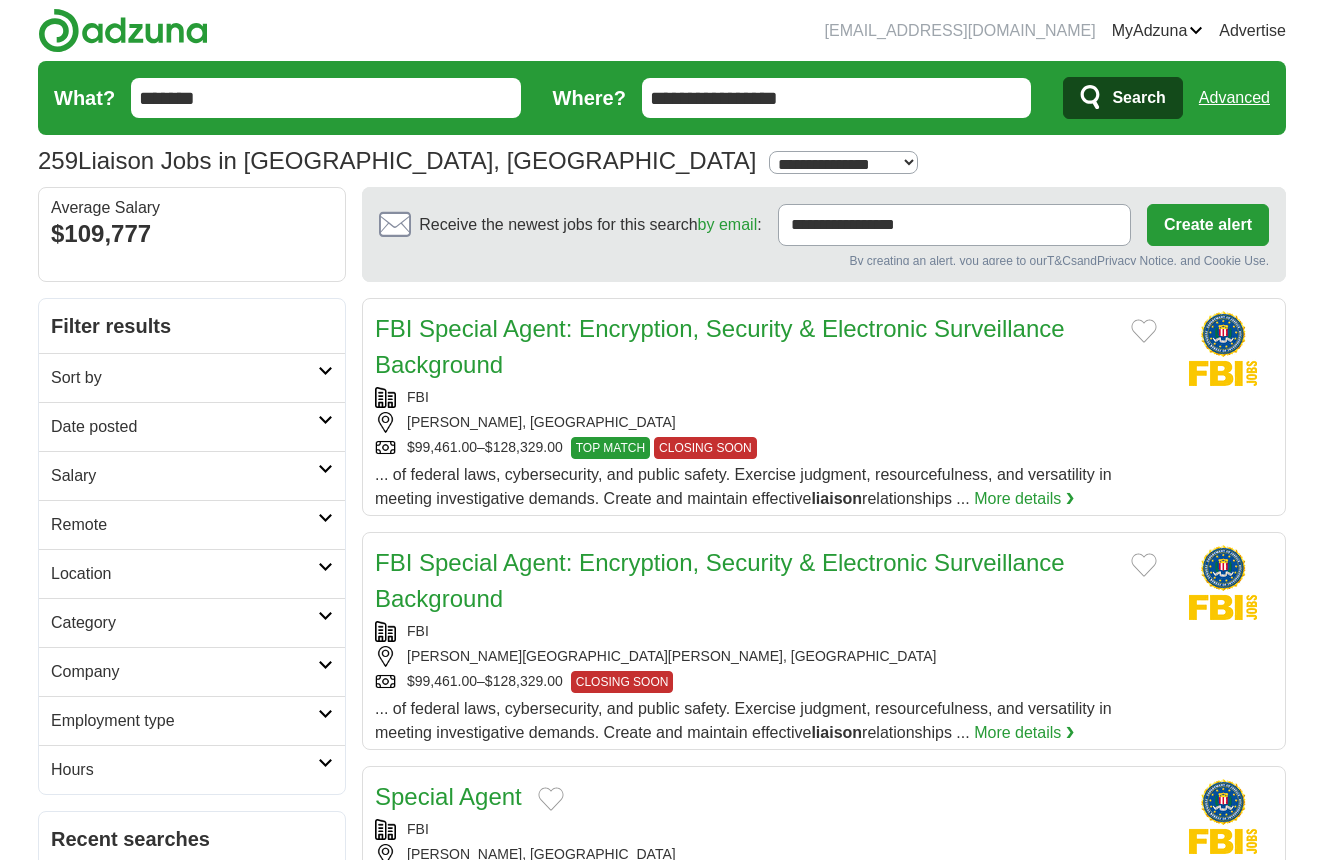 scroll, scrollTop: 0, scrollLeft: 0, axis: both 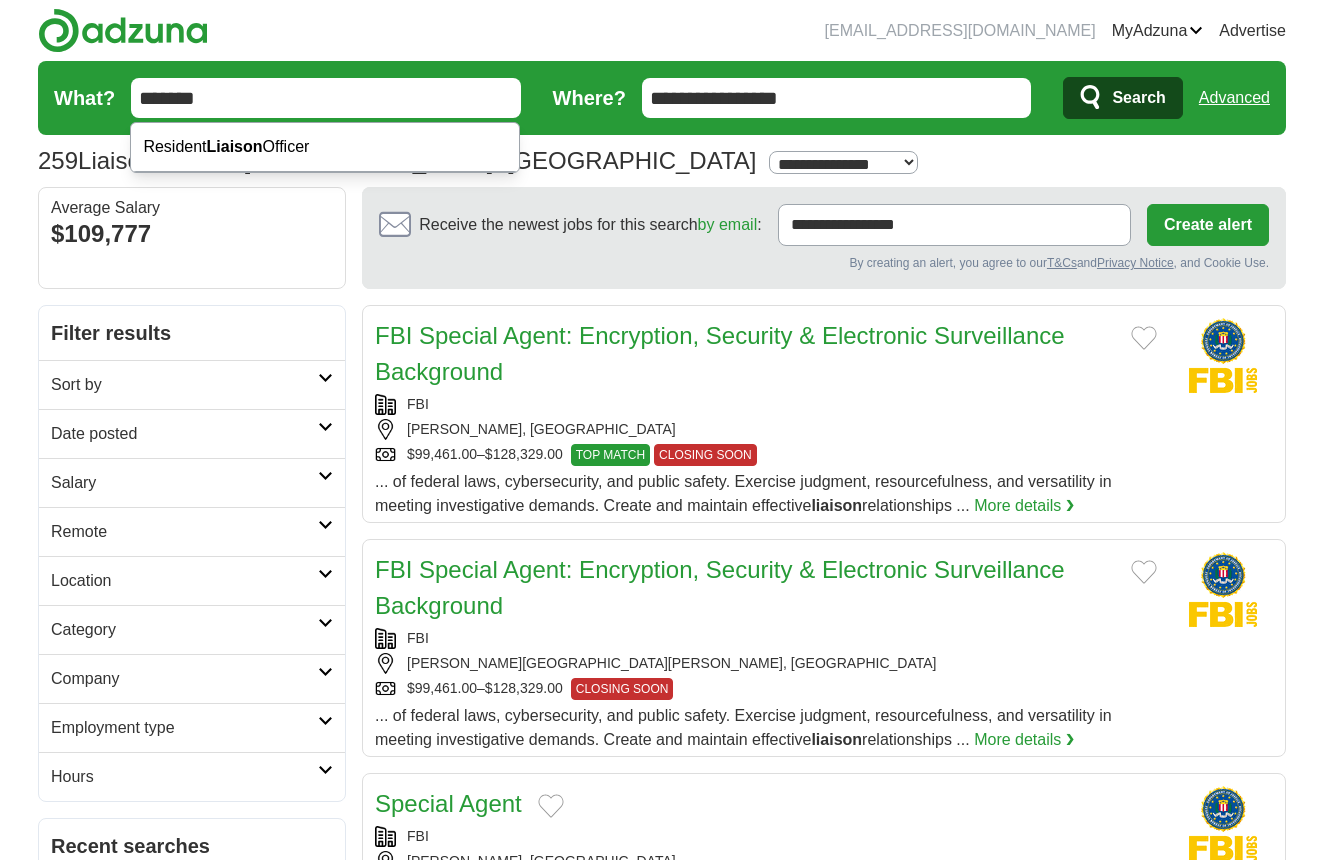 drag, startPoint x: 330, startPoint y: 99, endPoint x: 338, endPoint y: -10, distance: 109.29318 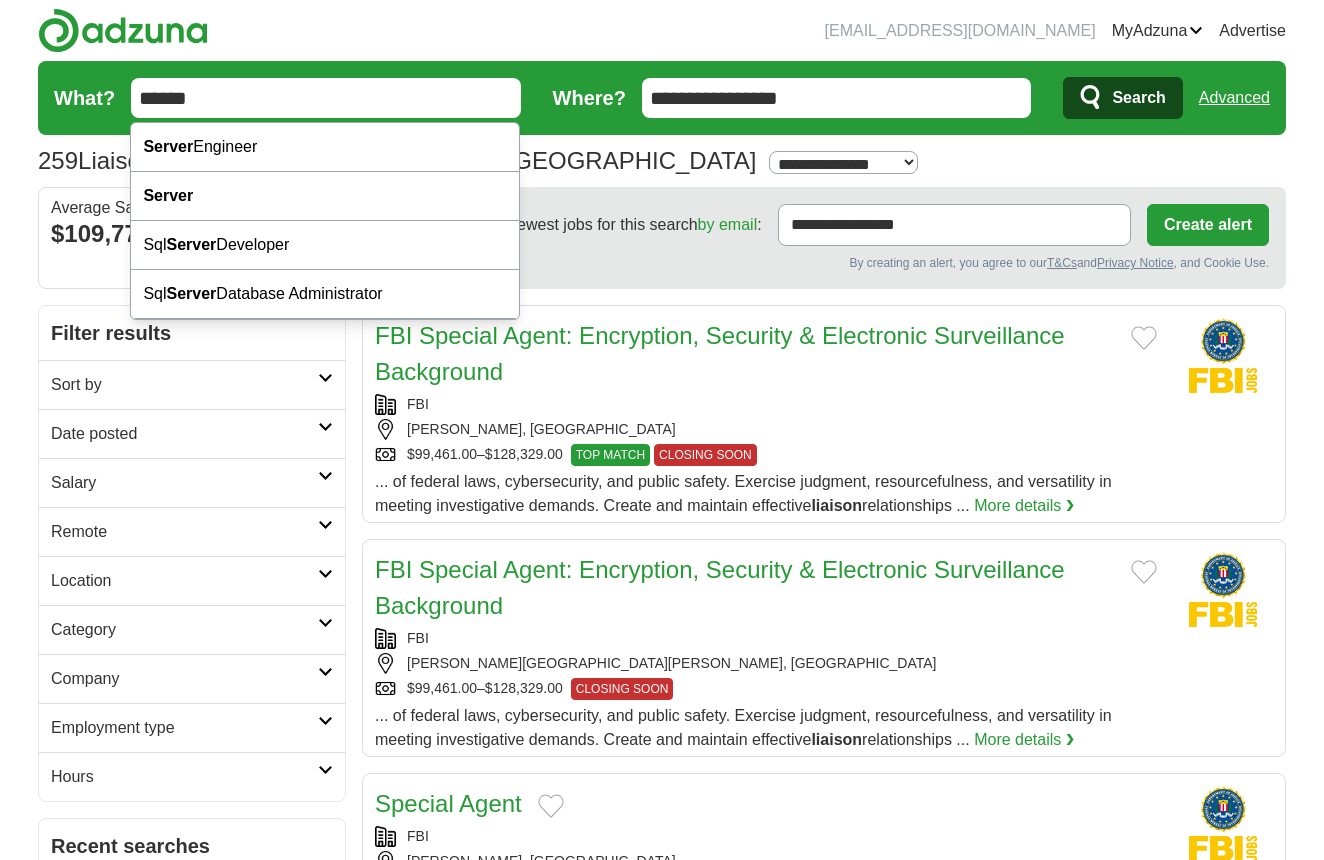 type on "******" 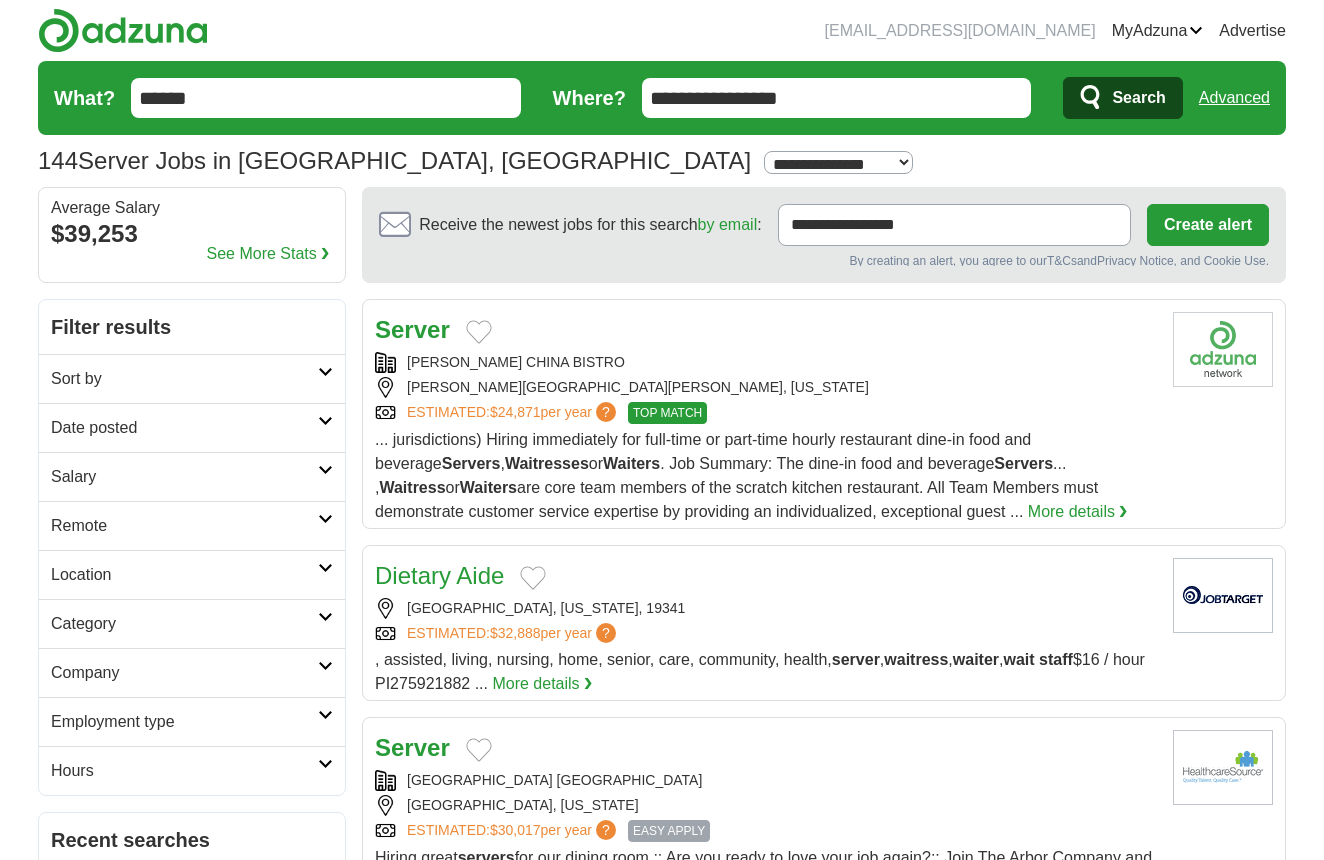 scroll, scrollTop: 0, scrollLeft: 0, axis: both 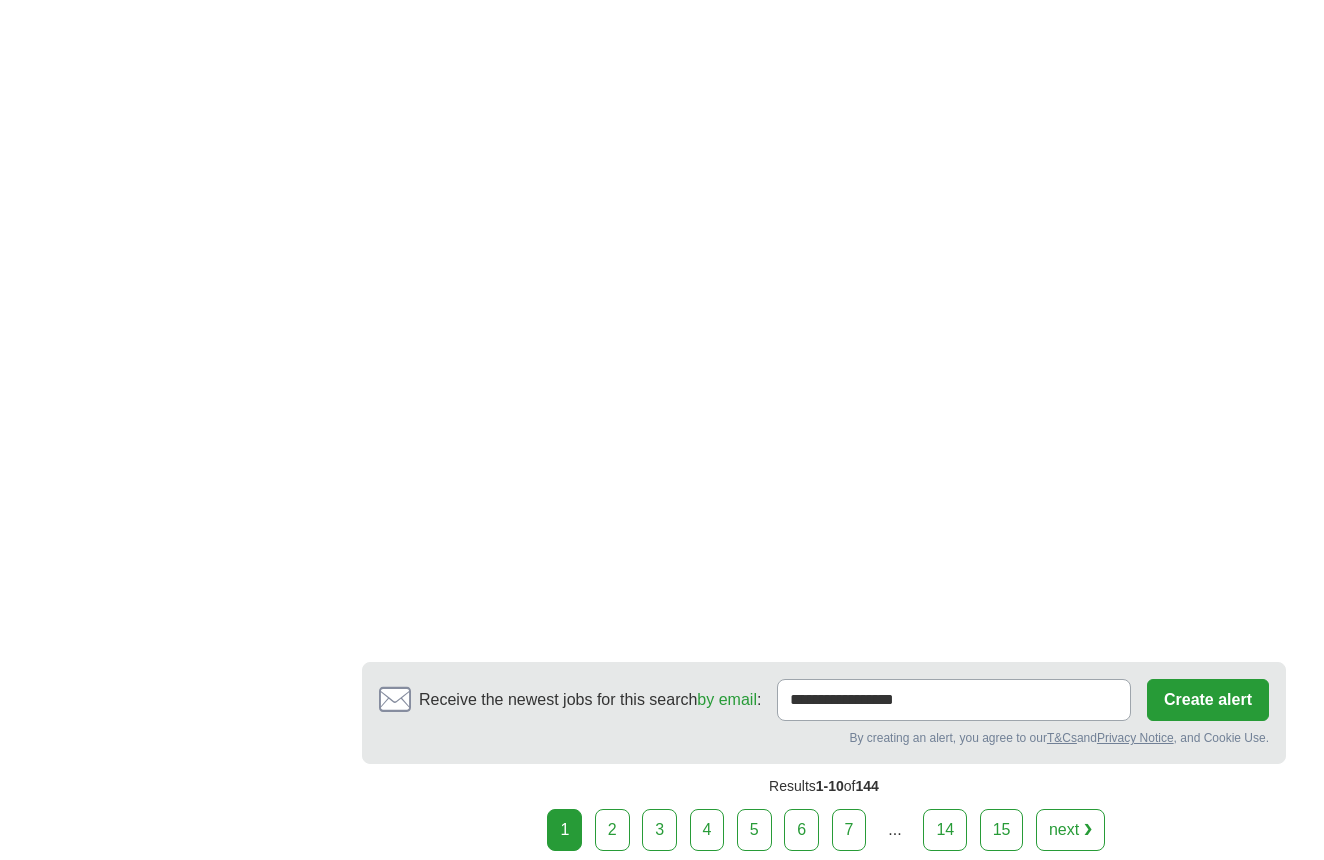 click on "2" at bounding box center (612, 830) 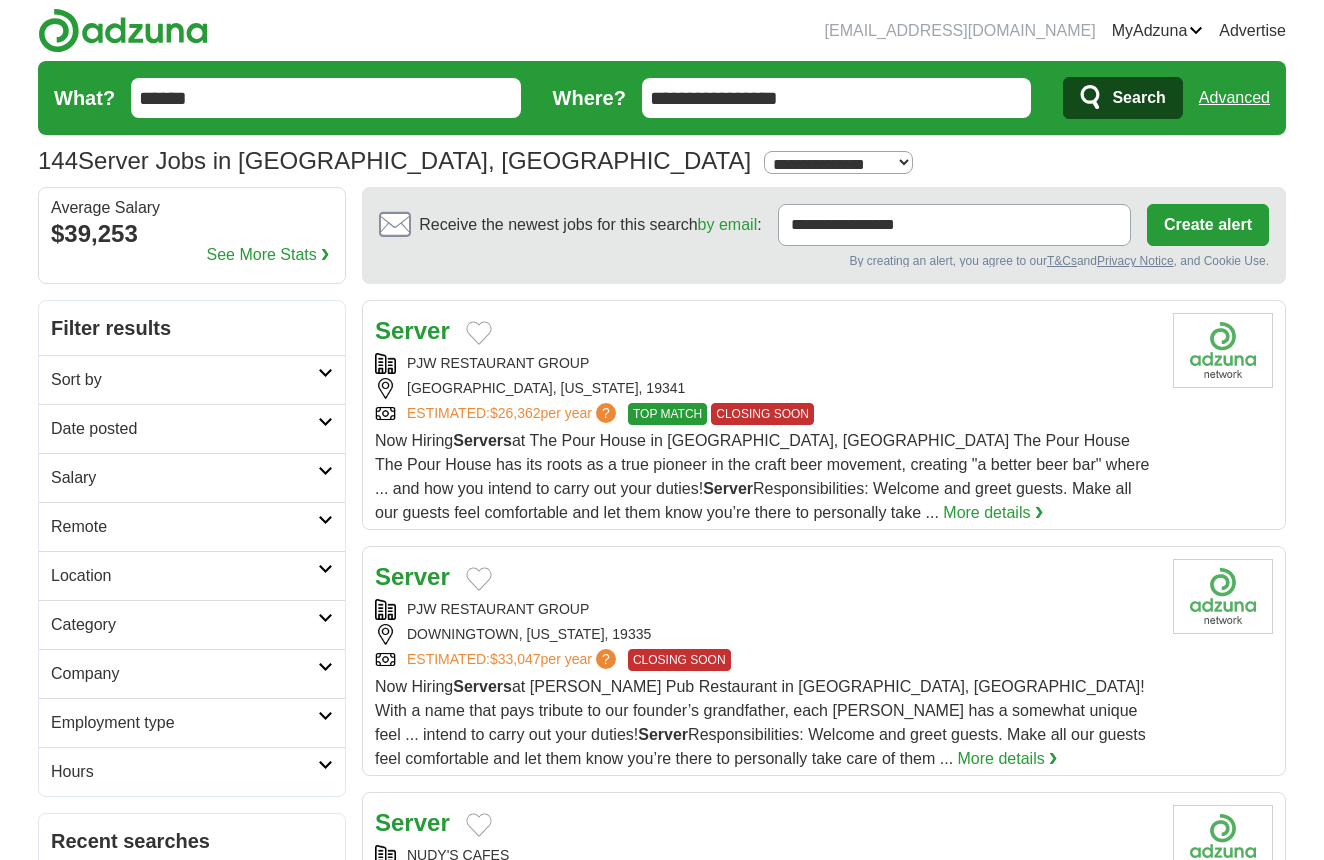 scroll, scrollTop: 0, scrollLeft: 0, axis: both 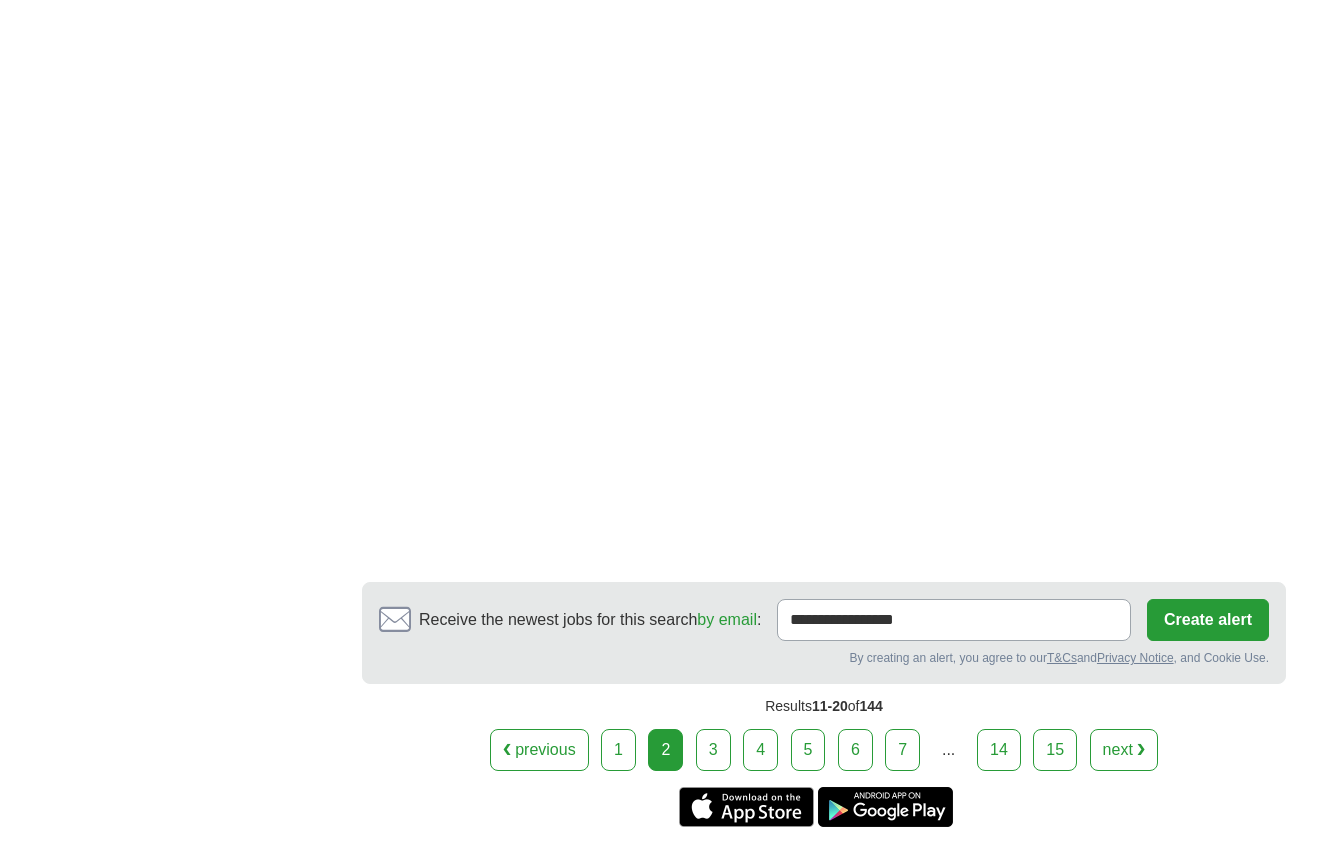click on "3" at bounding box center (713, 750) 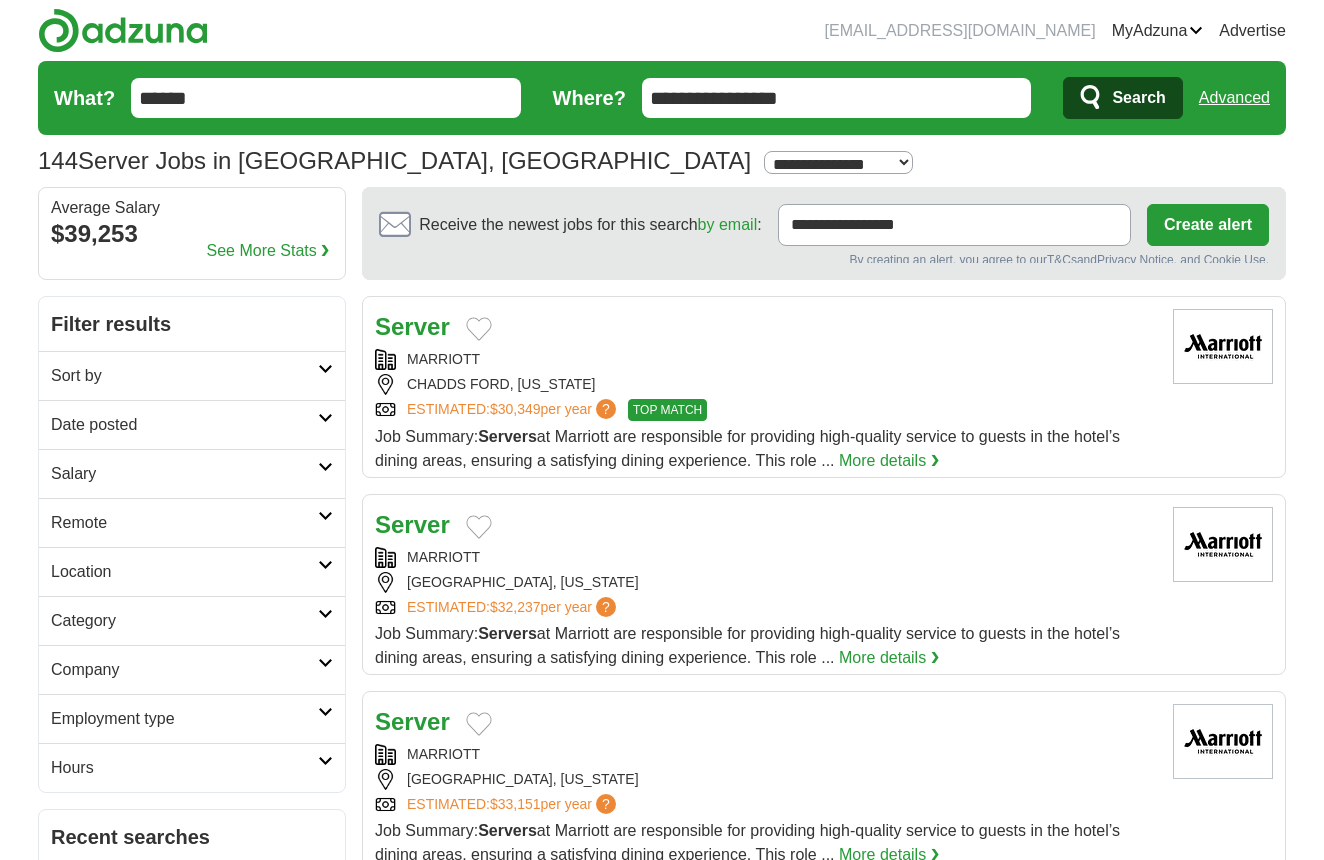 scroll, scrollTop: 0, scrollLeft: 0, axis: both 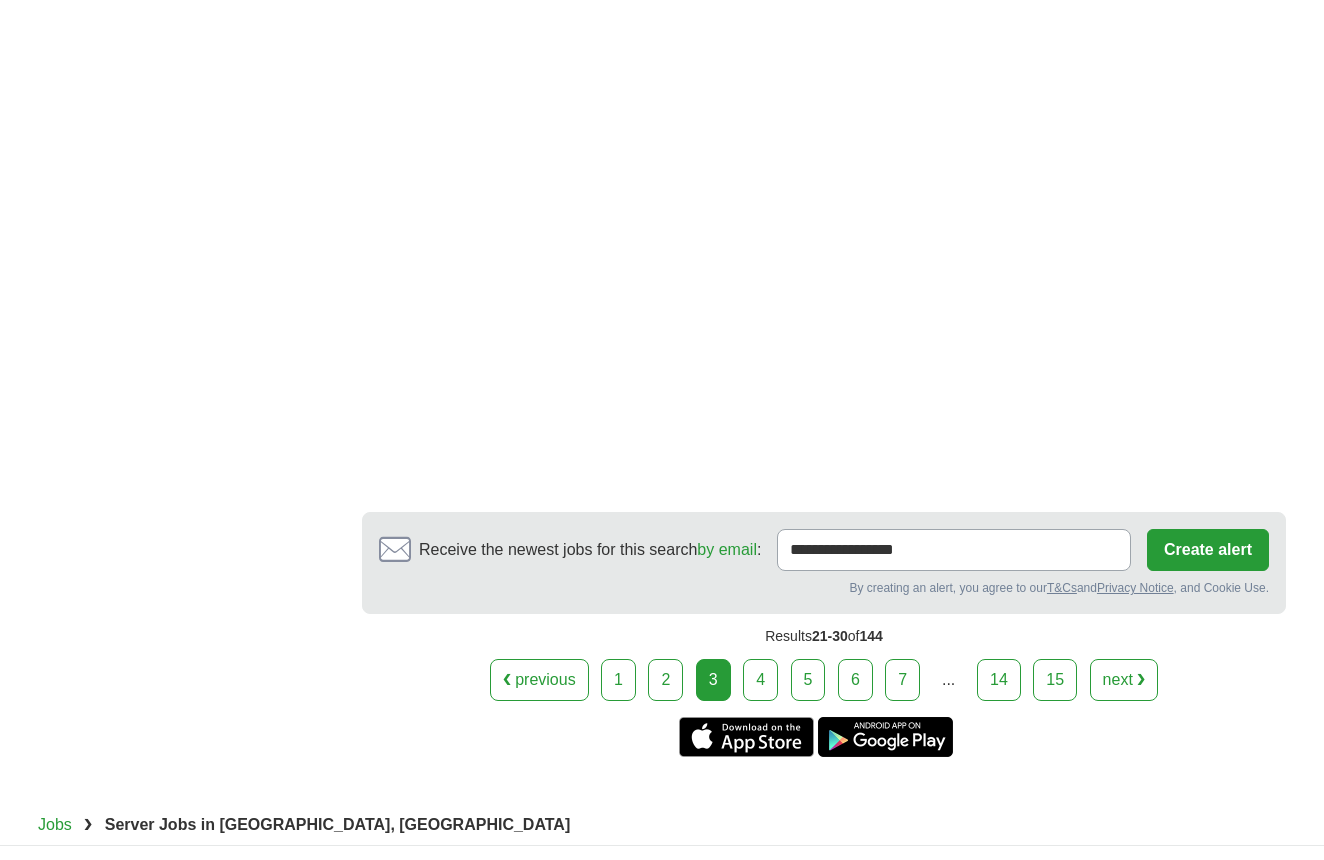 click on "4" at bounding box center (760, 680) 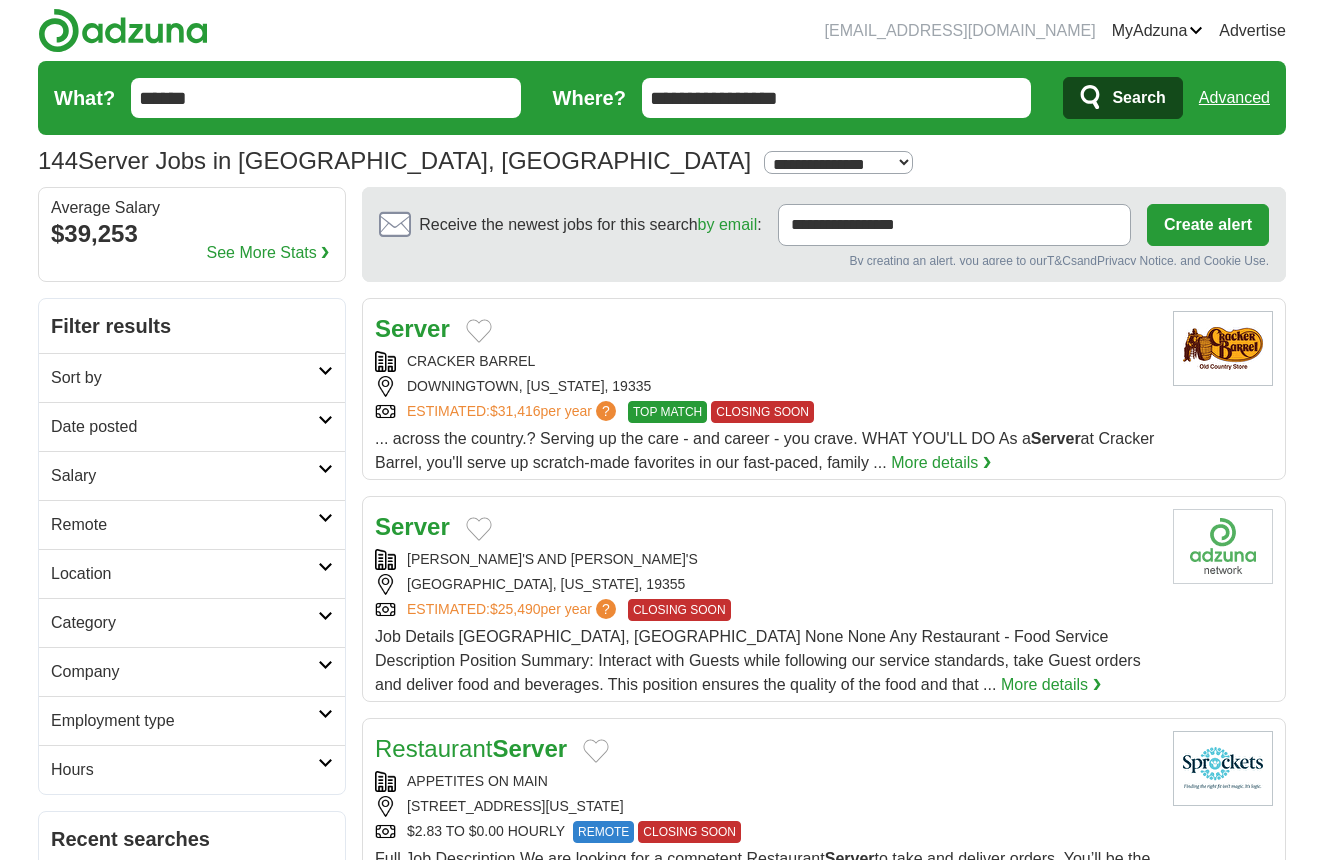 scroll, scrollTop: 0, scrollLeft: 0, axis: both 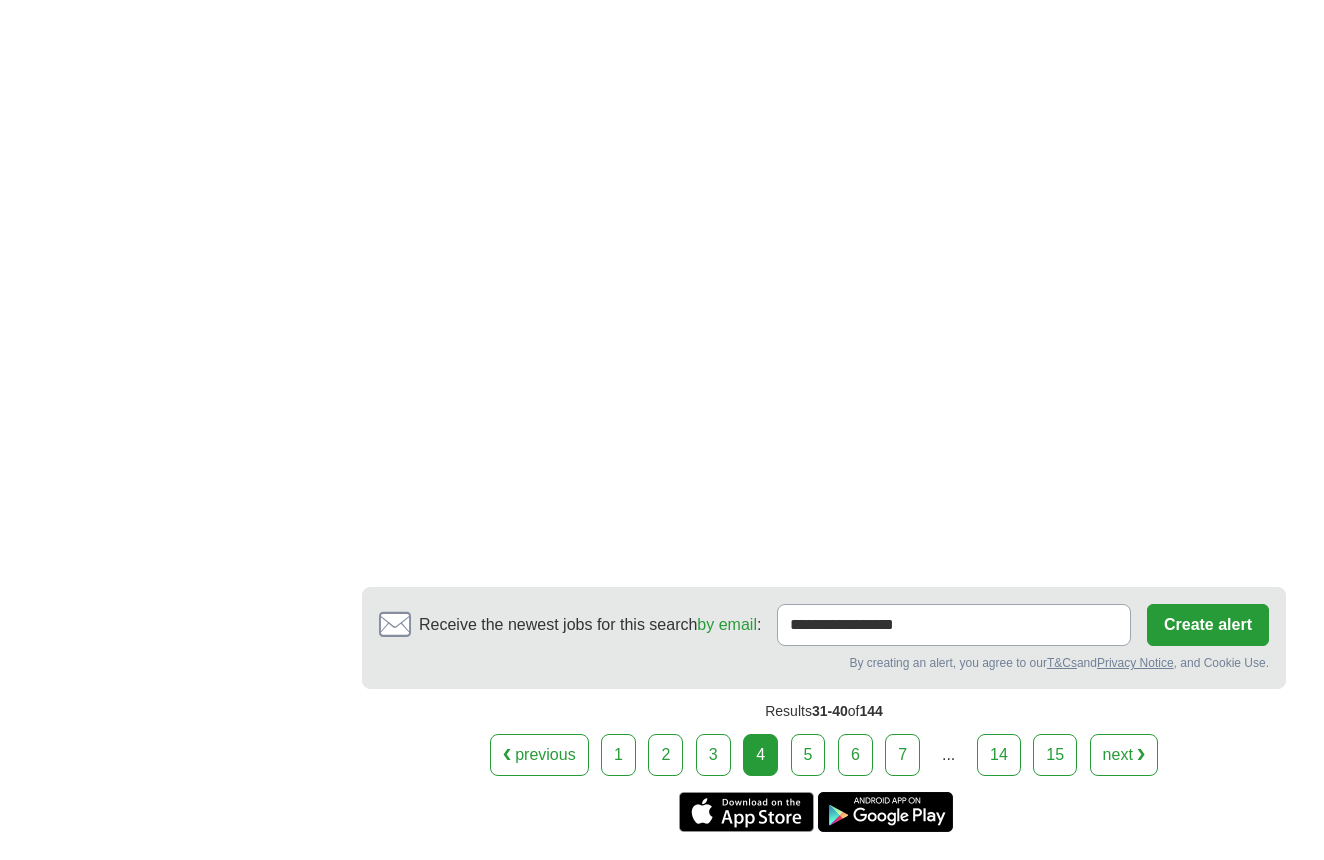 click on "5" at bounding box center (808, 755) 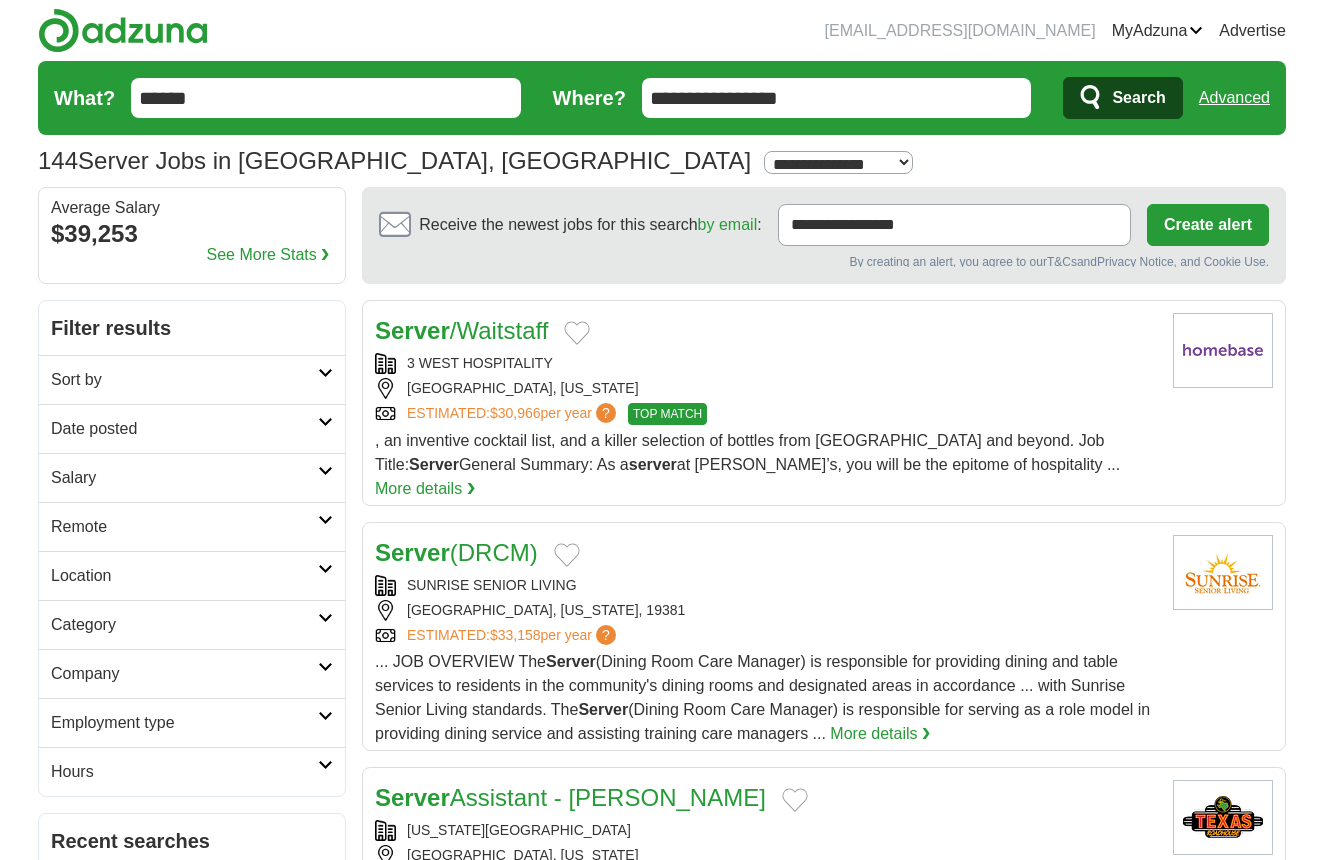 scroll, scrollTop: 0, scrollLeft: 0, axis: both 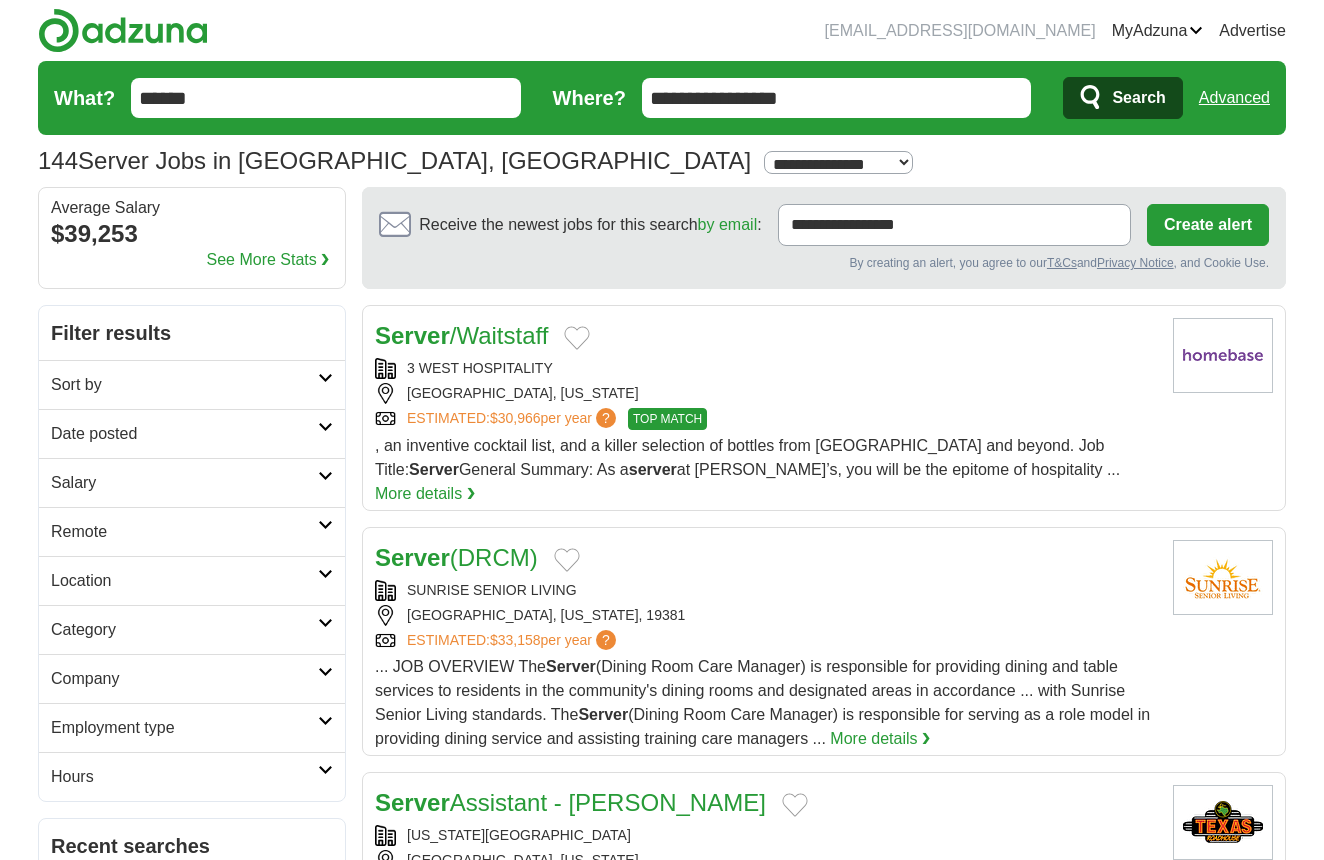 click on "Server /Waitstaff" at bounding box center (461, 335) 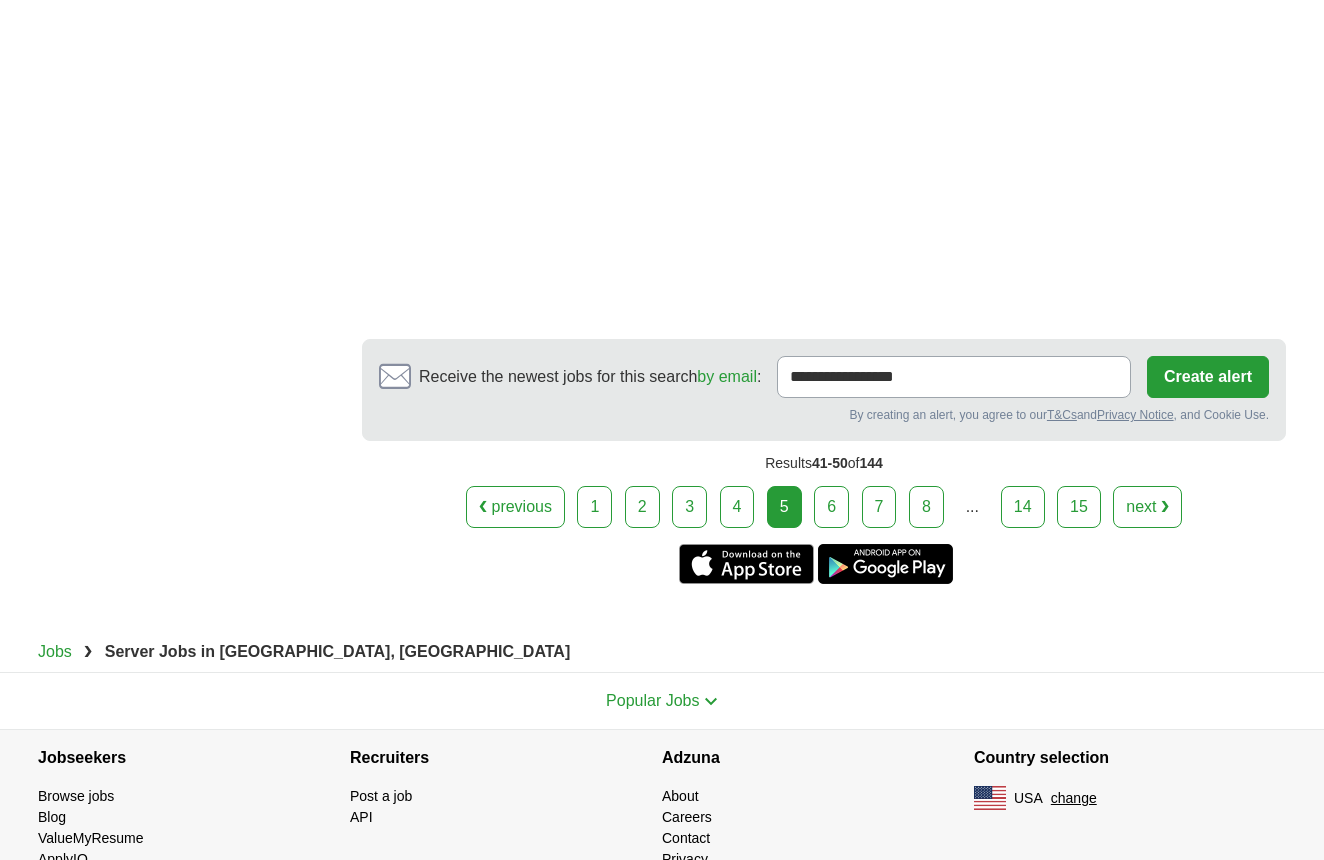 scroll, scrollTop: 3881, scrollLeft: 0, axis: vertical 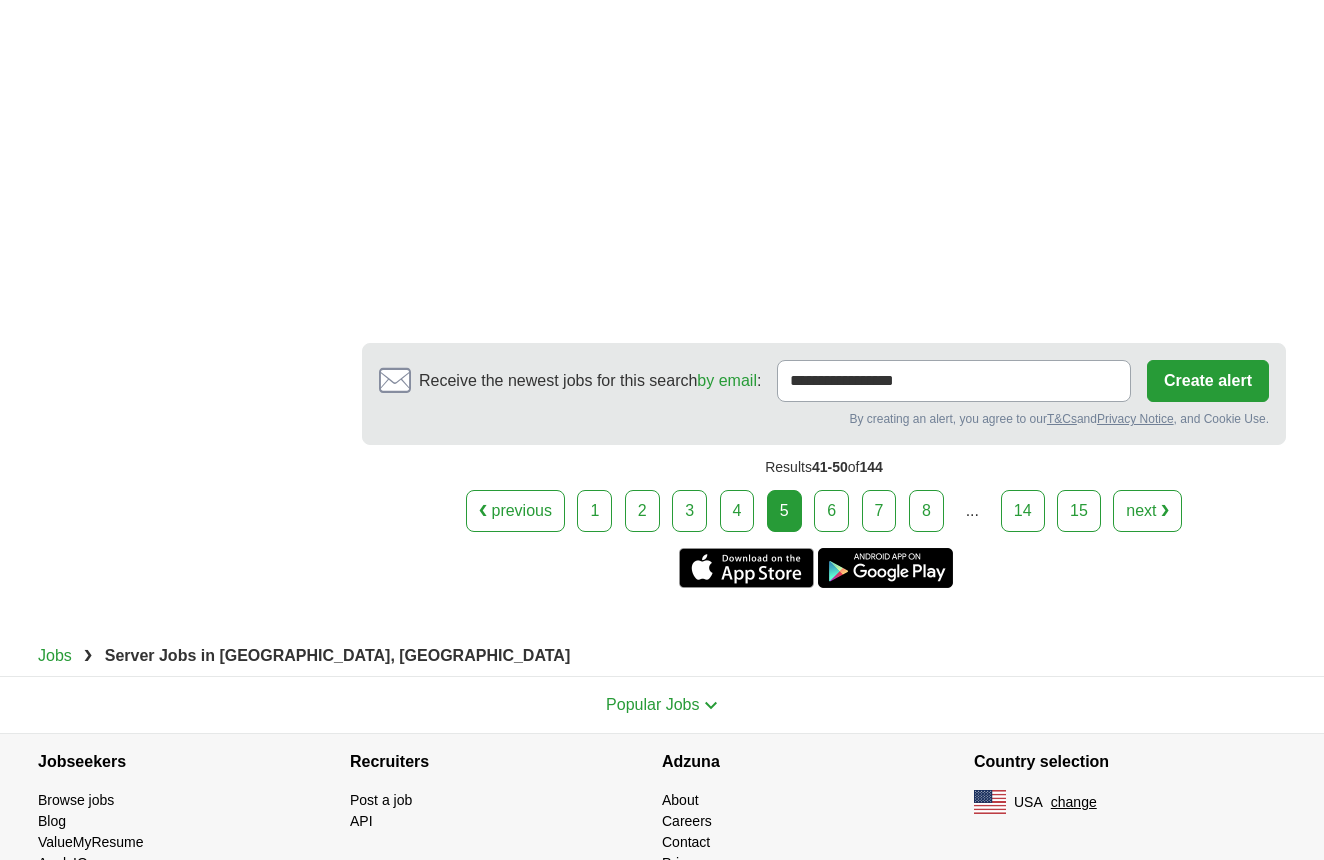click on "6" at bounding box center [831, 511] 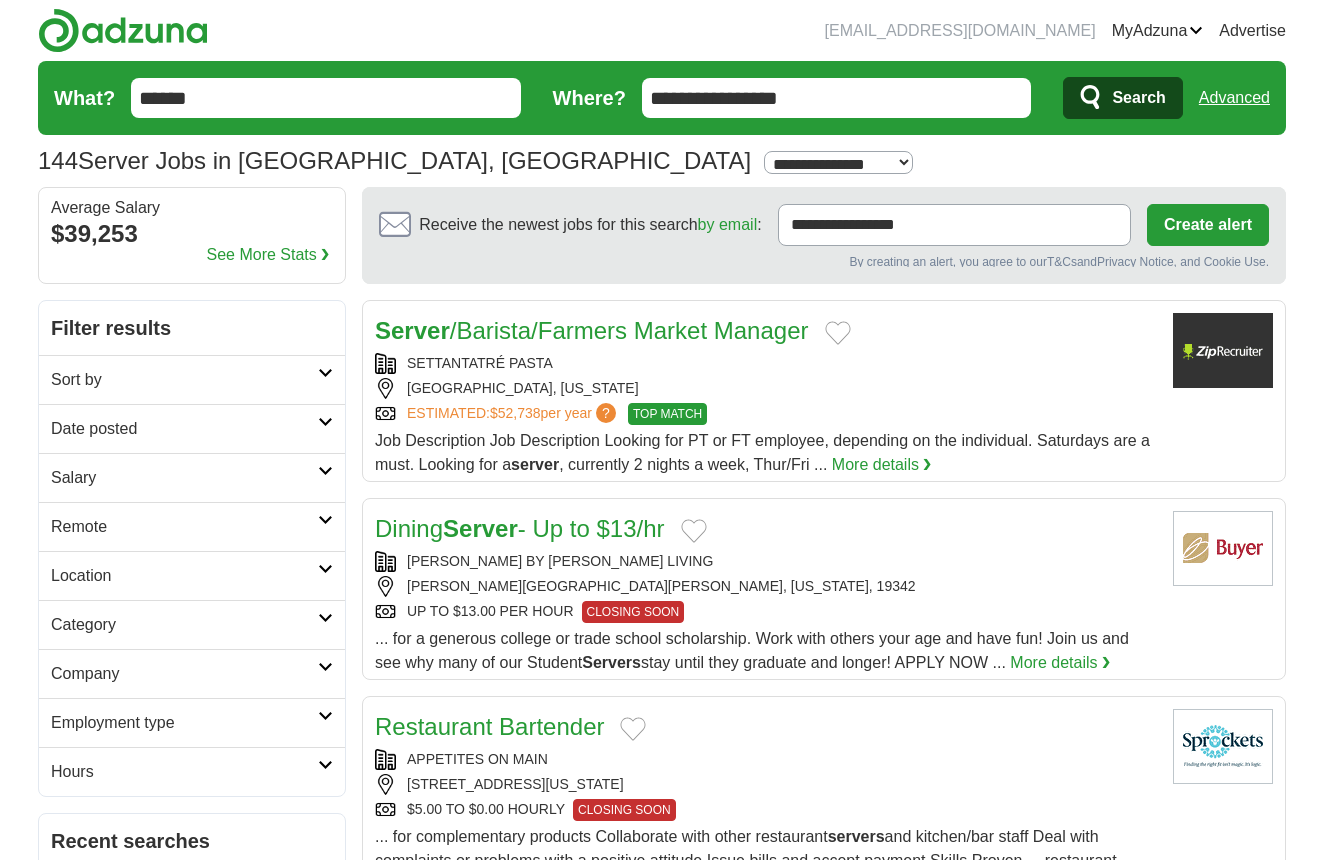 scroll, scrollTop: 0, scrollLeft: 0, axis: both 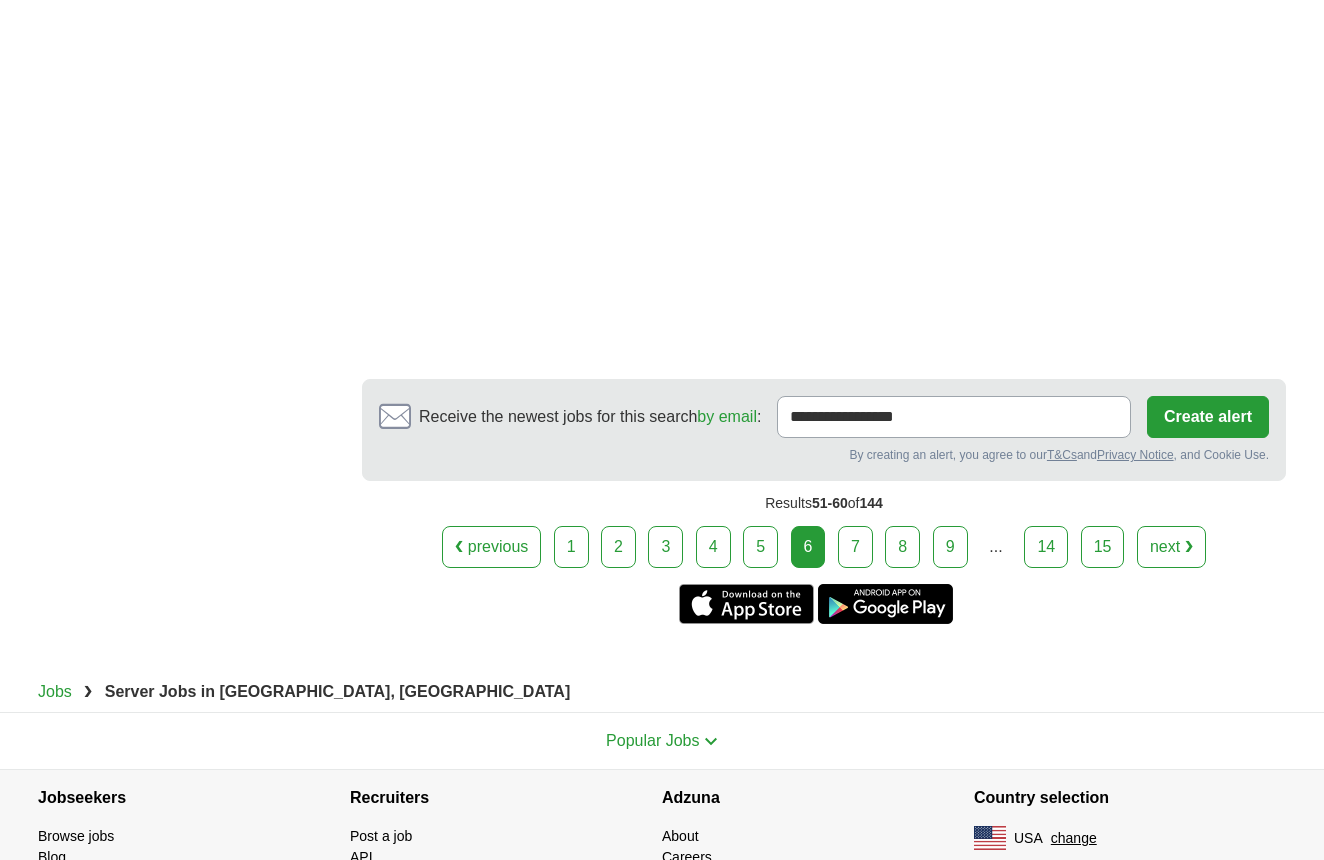 click on "7" at bounding box center [855, 547] 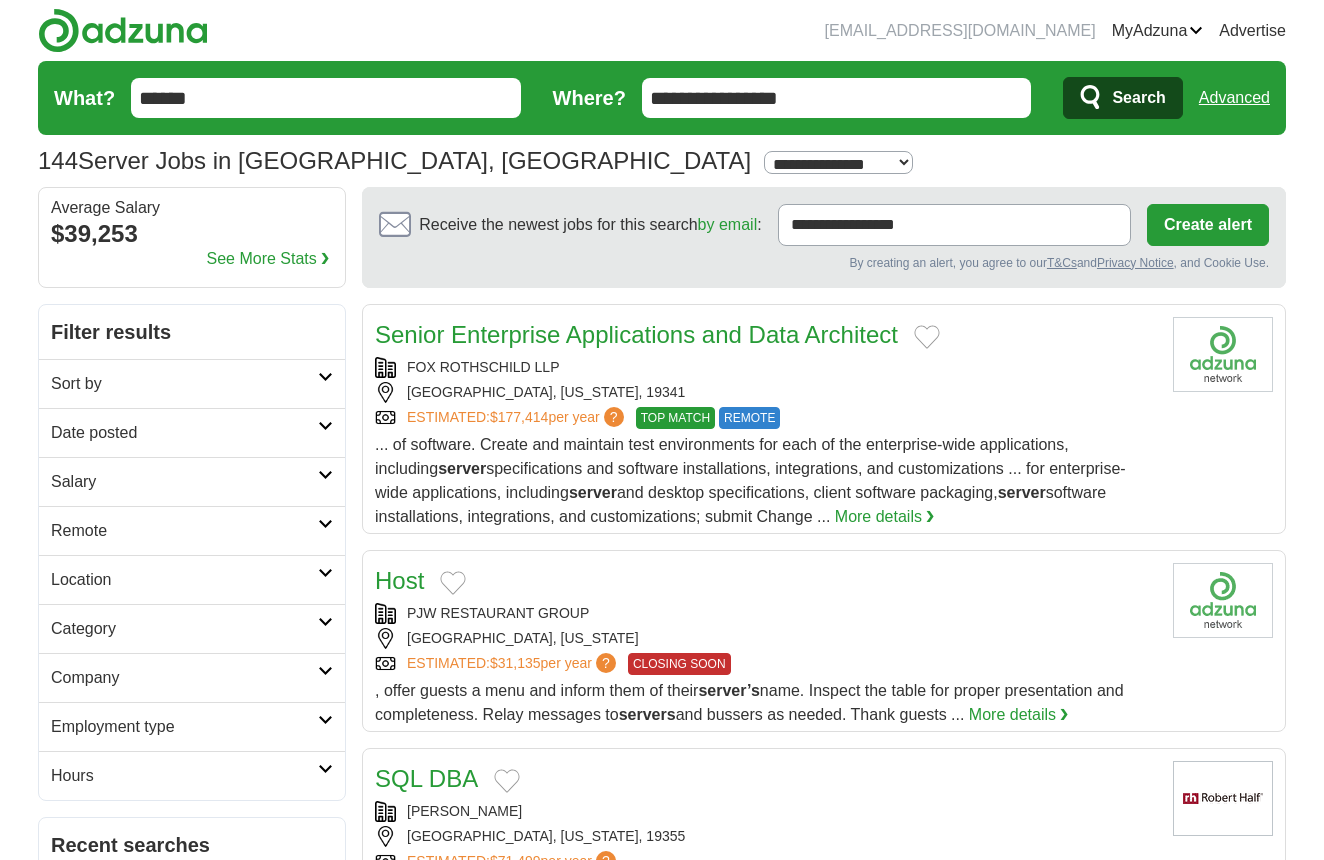 scroll, scrollTop: 0, scrollLeft: 0, axis: both 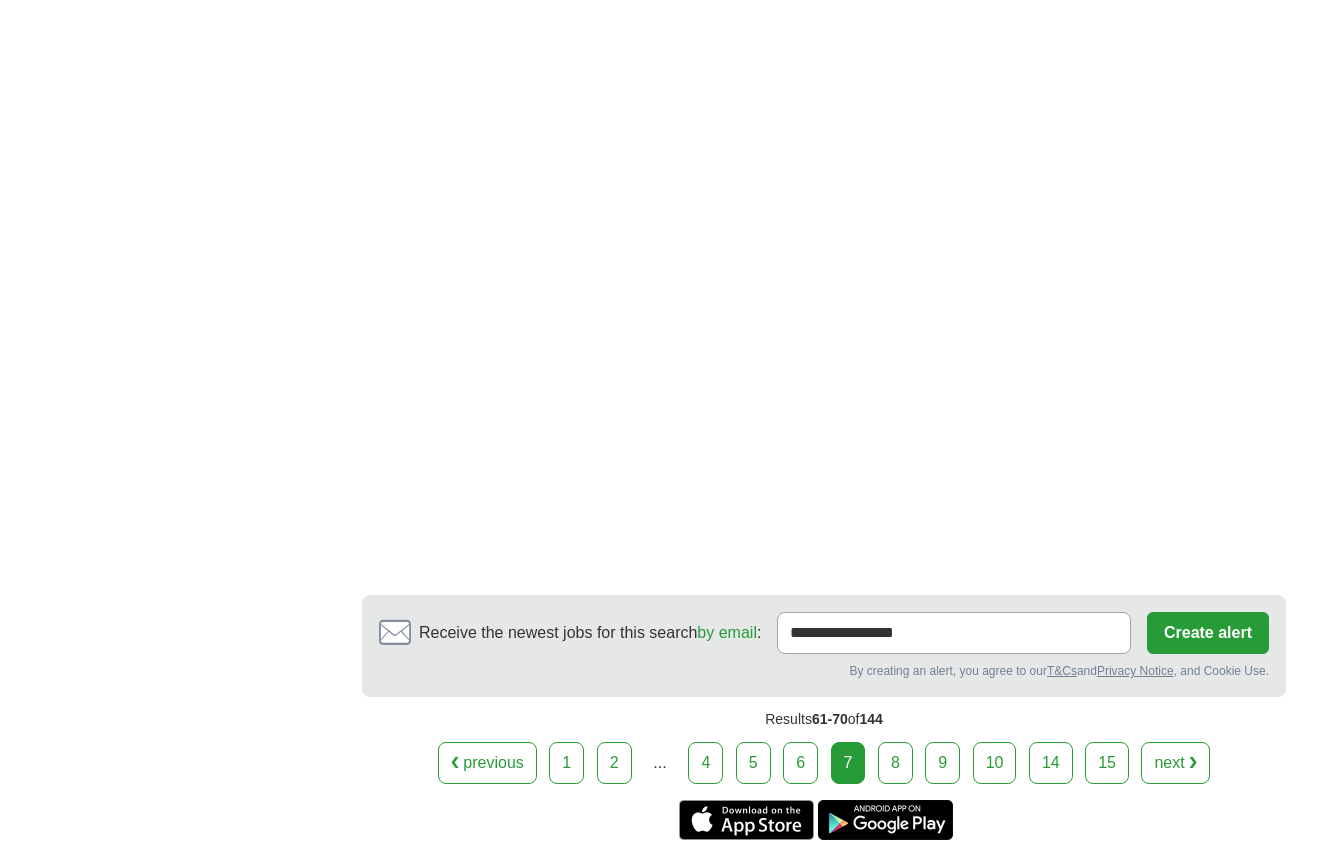click on "8" at bounding box center [895, 763] 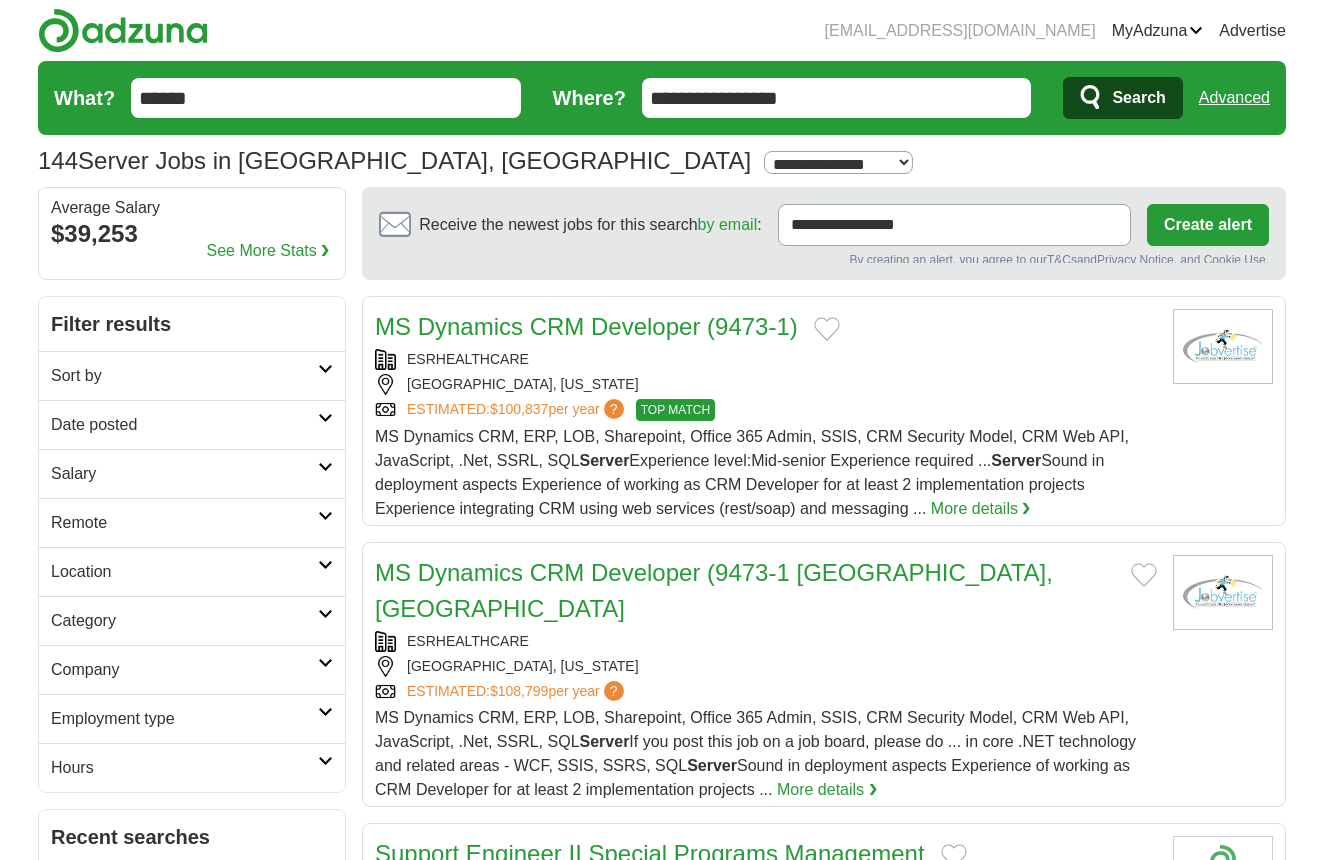scroll, scrollTop: 0, scrollLeft: 0, axis: both 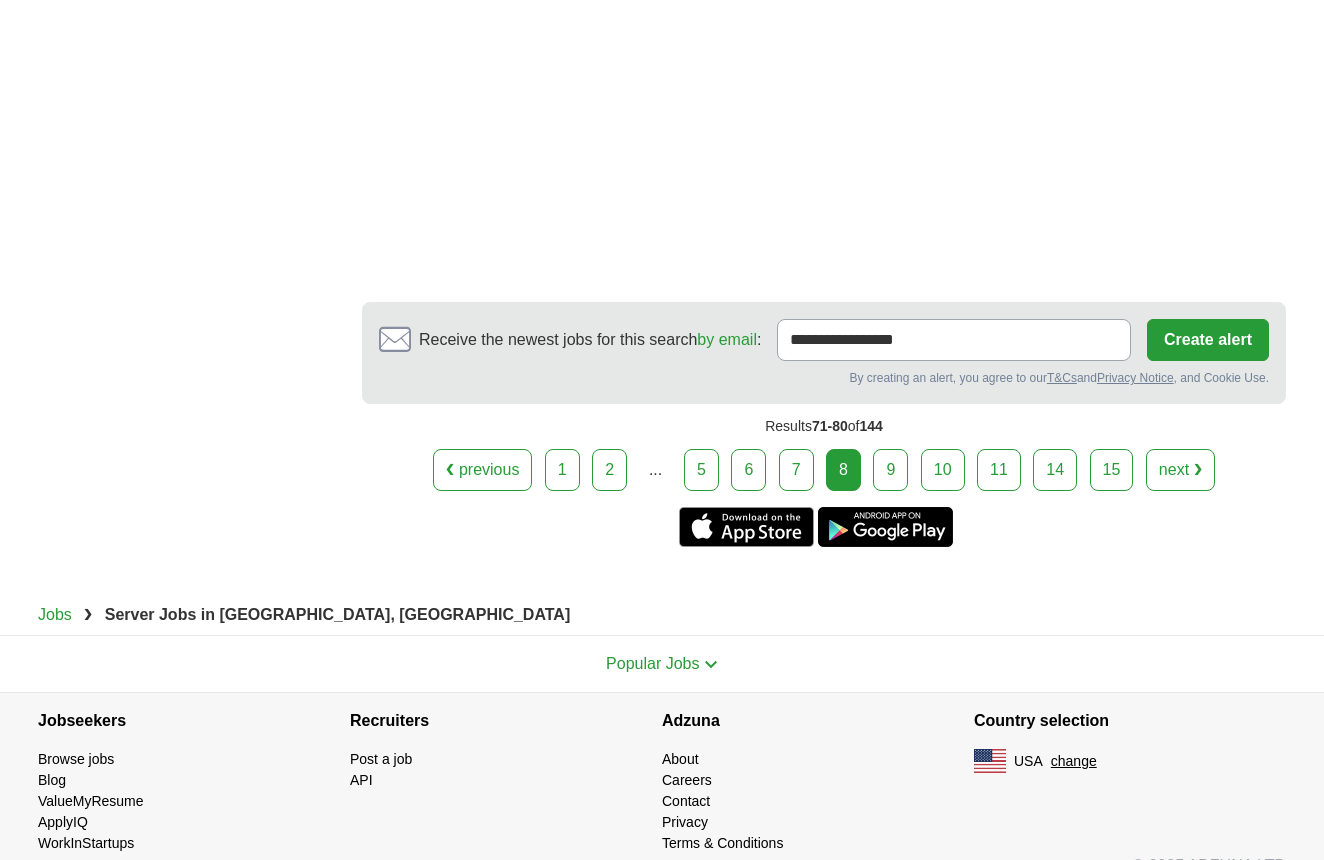 click on "9" at bounding box center [890, 470] 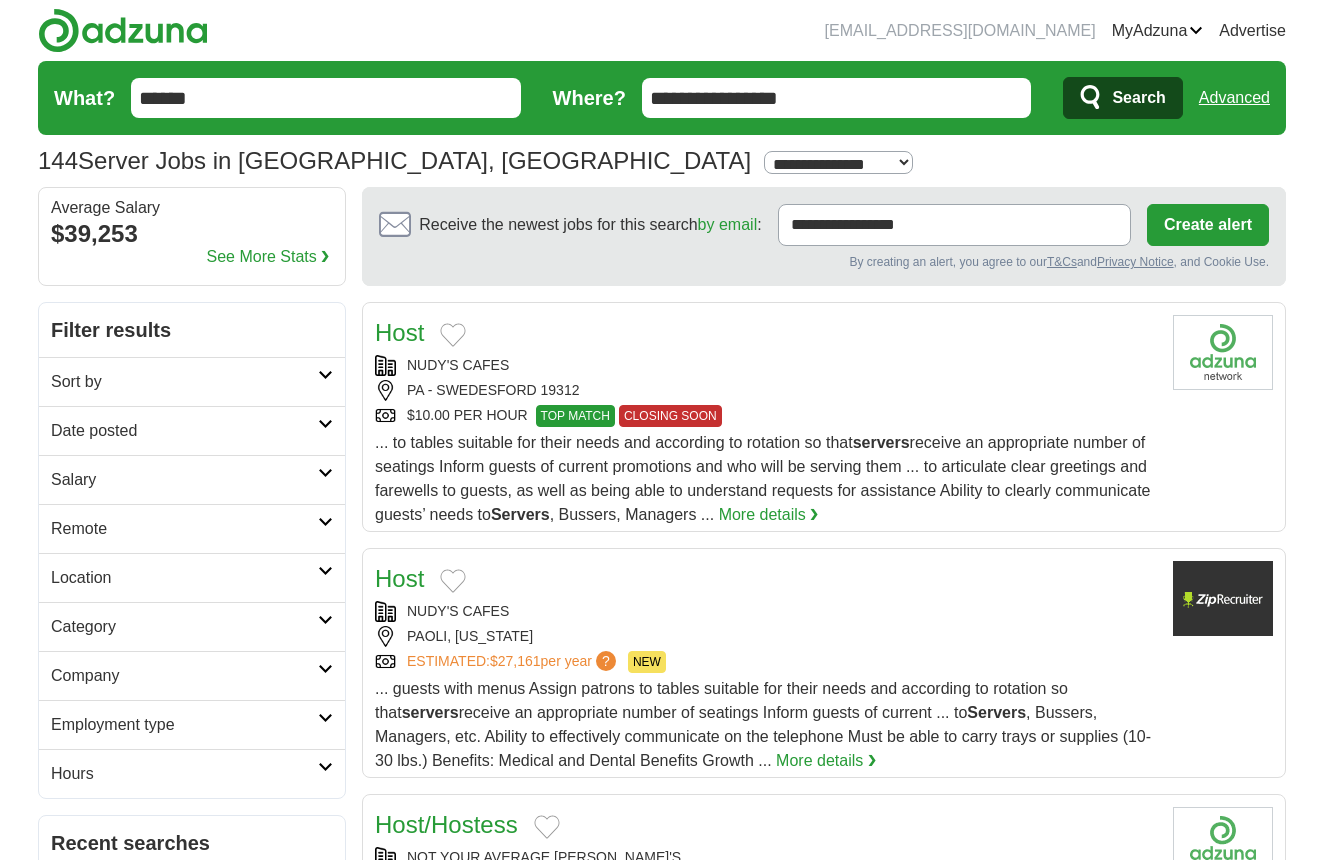 scroll, scrollTop: 0, scrollLeft: 0, axis: both 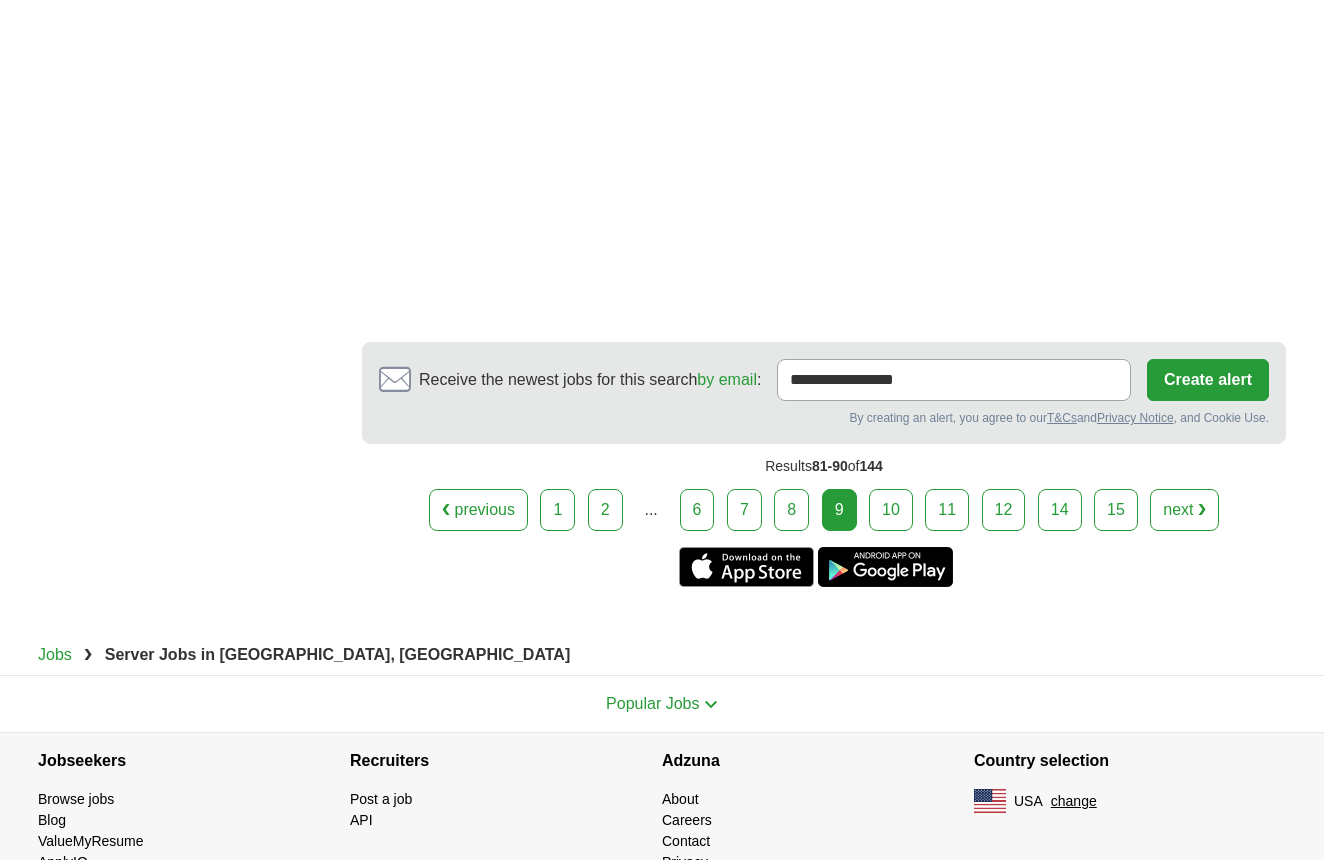 click on "10" at bounding box center (891, 510) 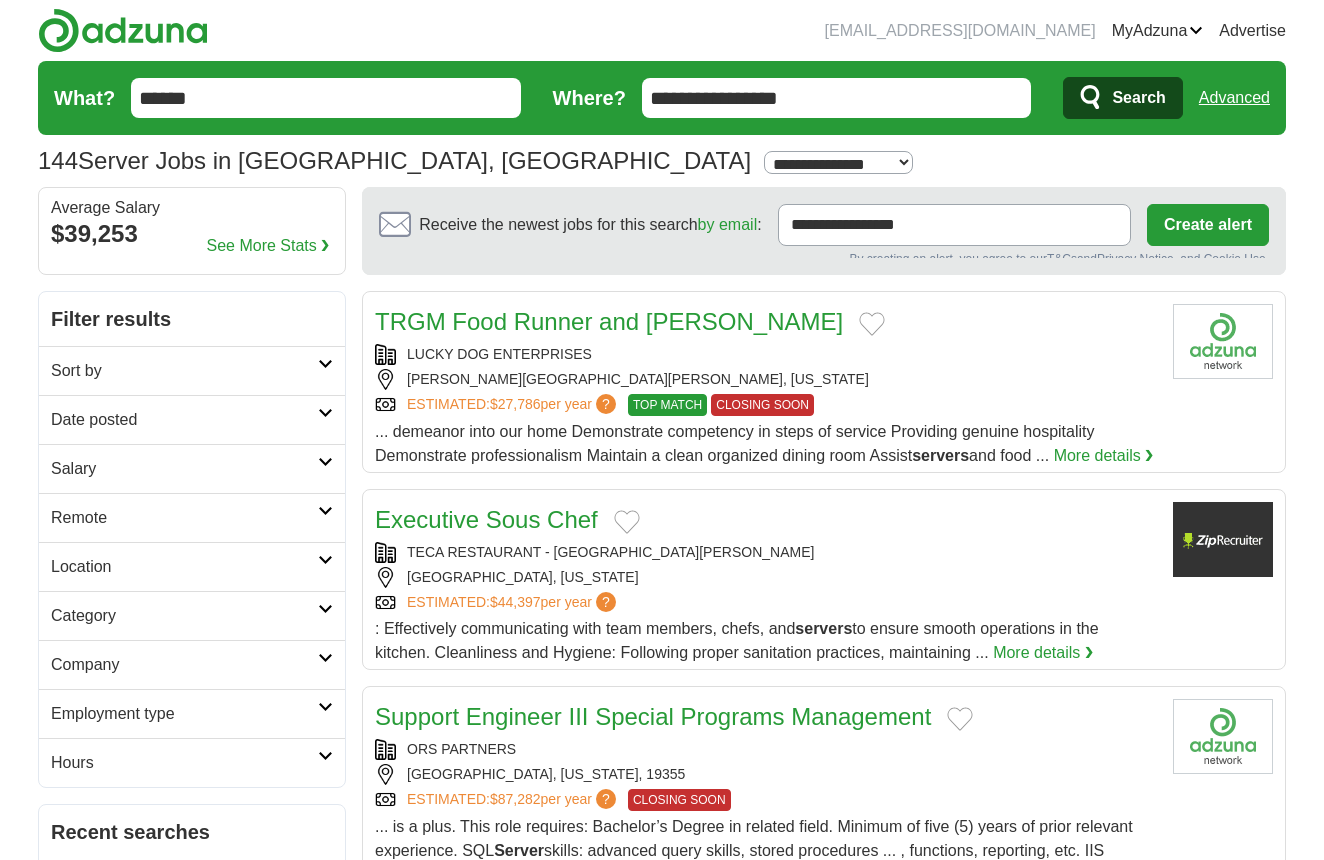 scroll, scrollTop: 0, scrollLeft: 0, axis: both 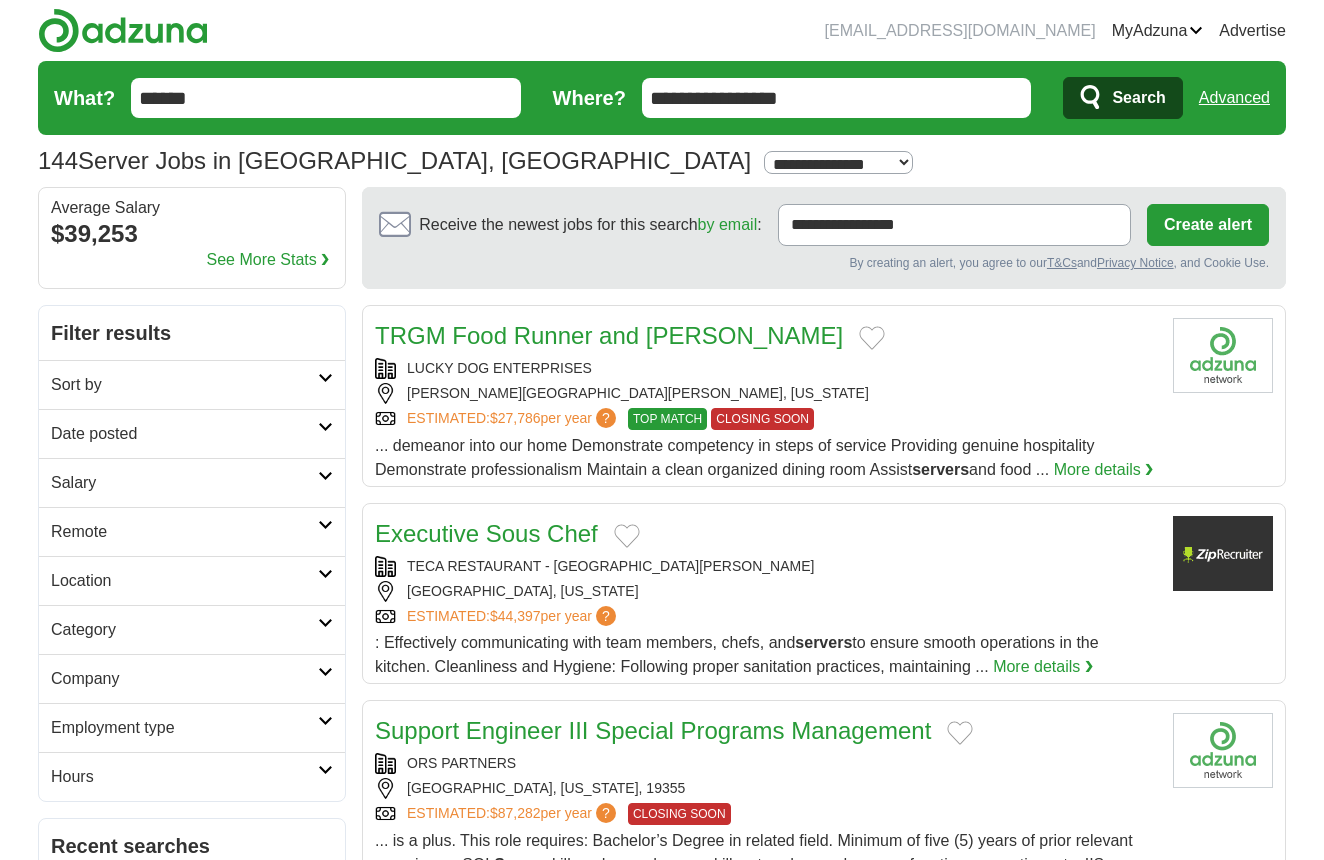 click on "**********" at bounding box center (662, 98) 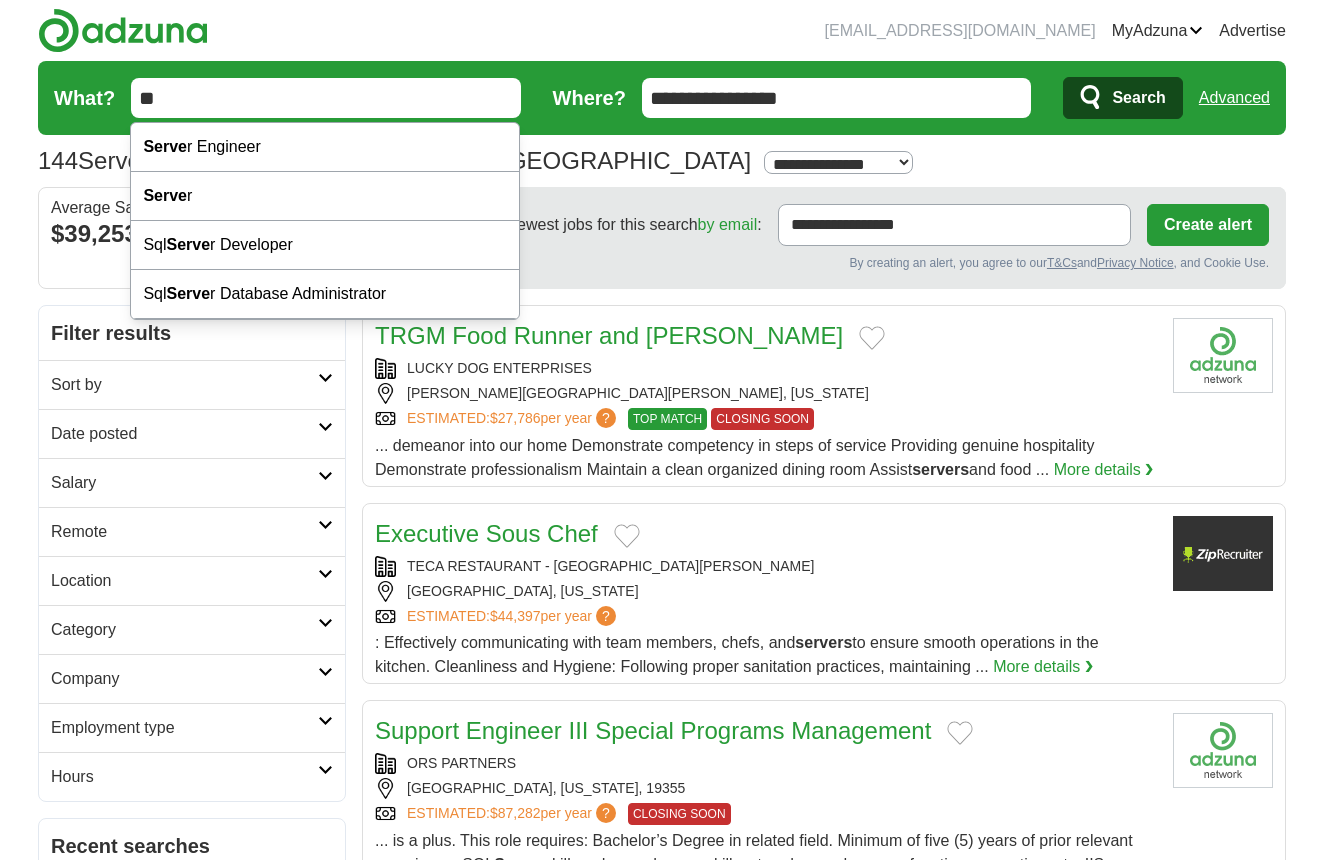 type on "*" 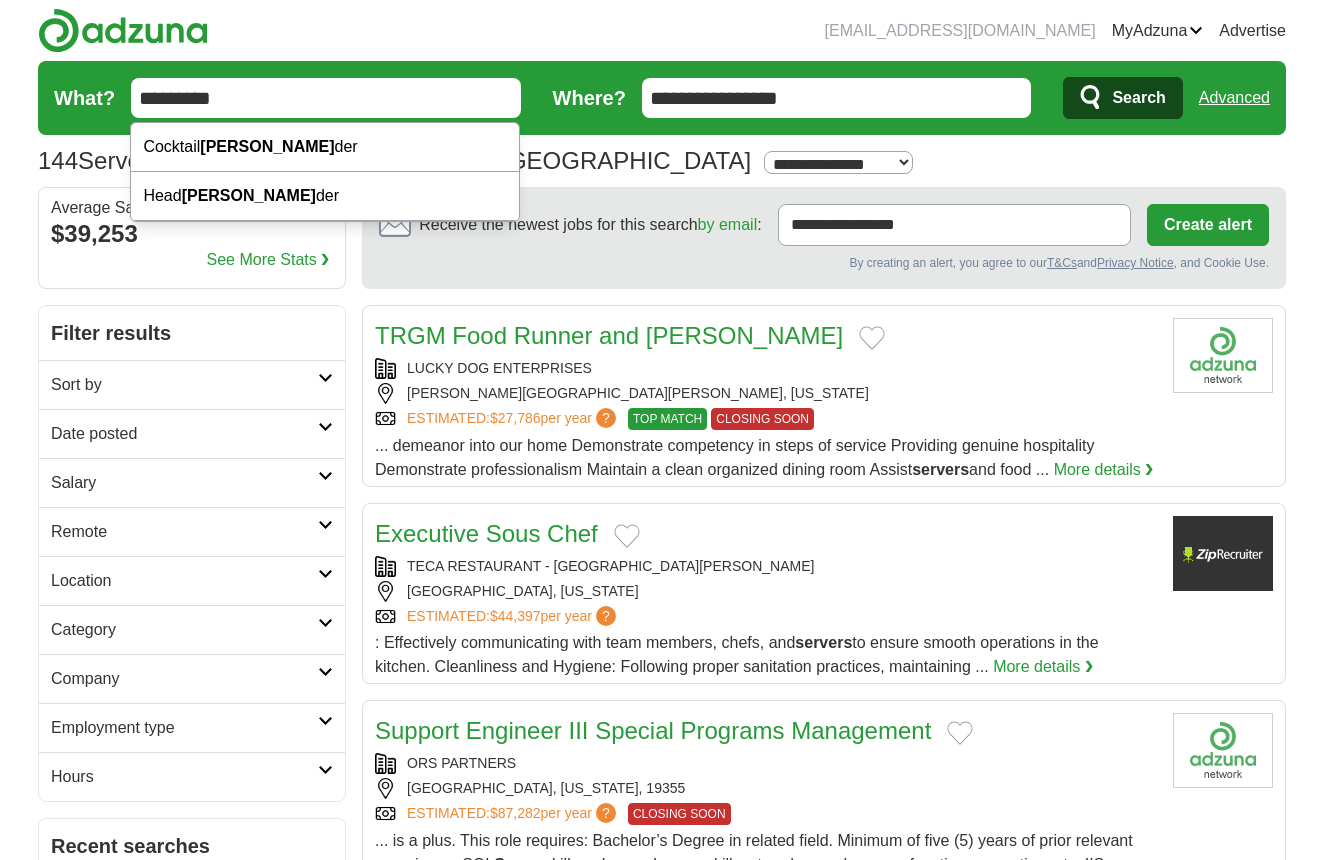 type on "*********" 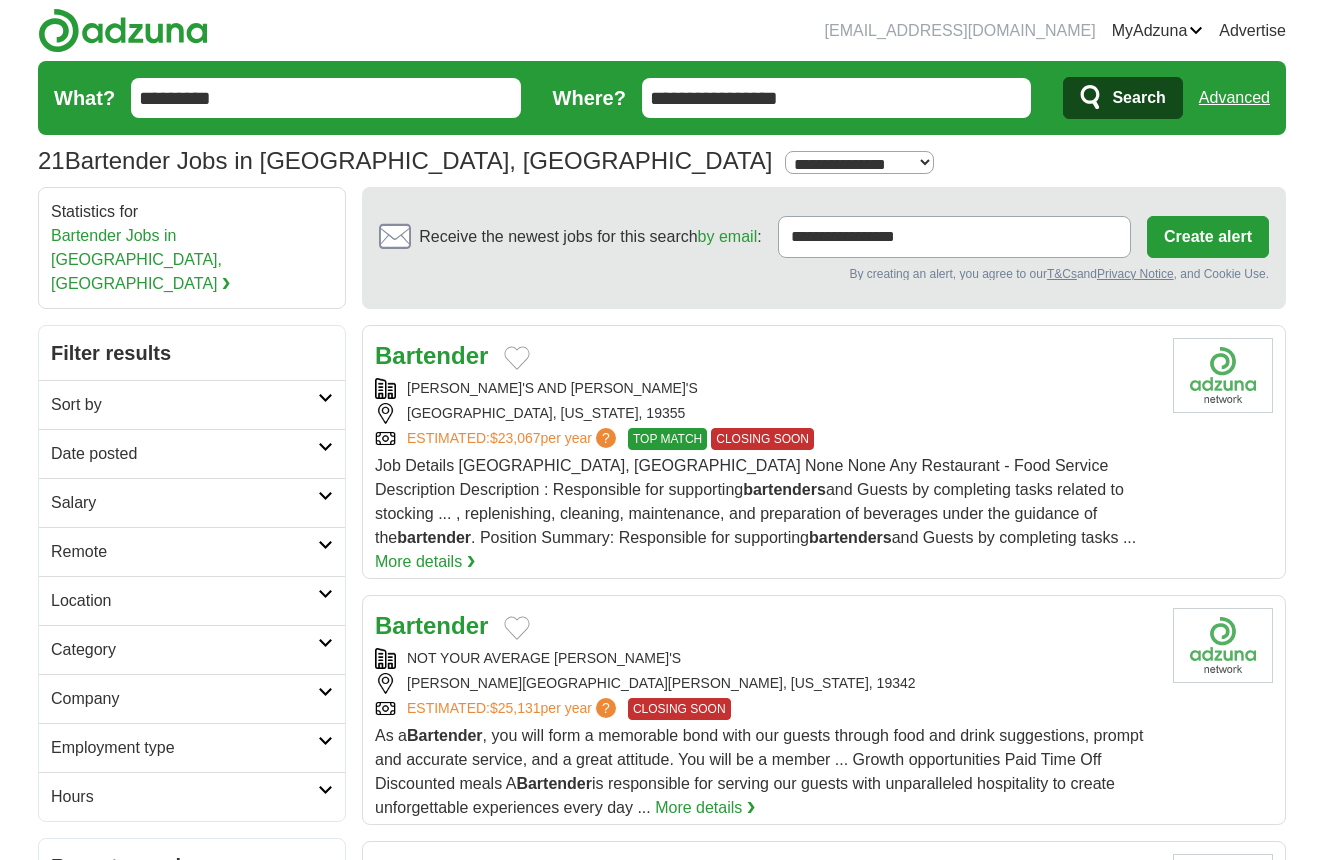 scroll, scrollTop: 0, scrollLeft: 0, axis: both 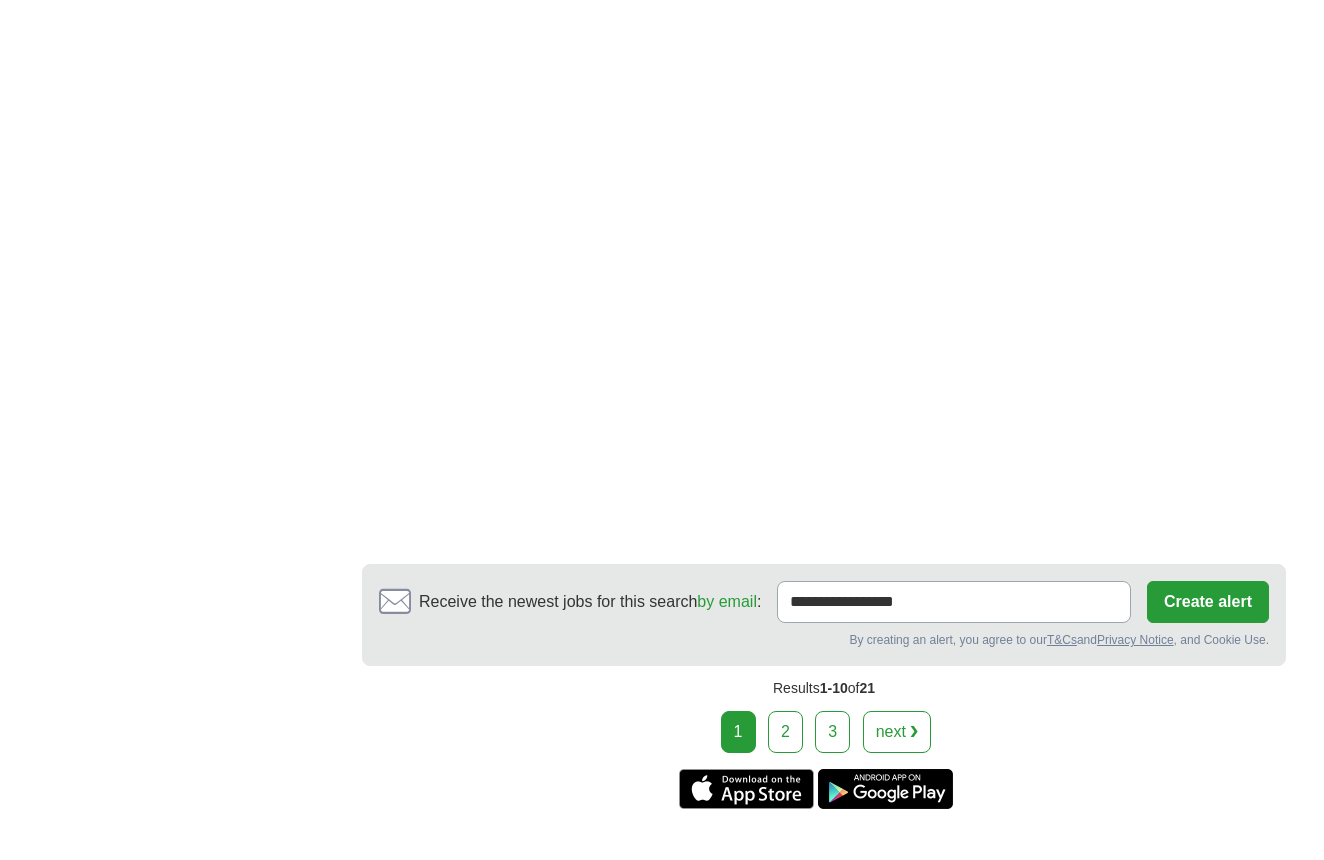 click on "2" at bounding box center (785, 732) 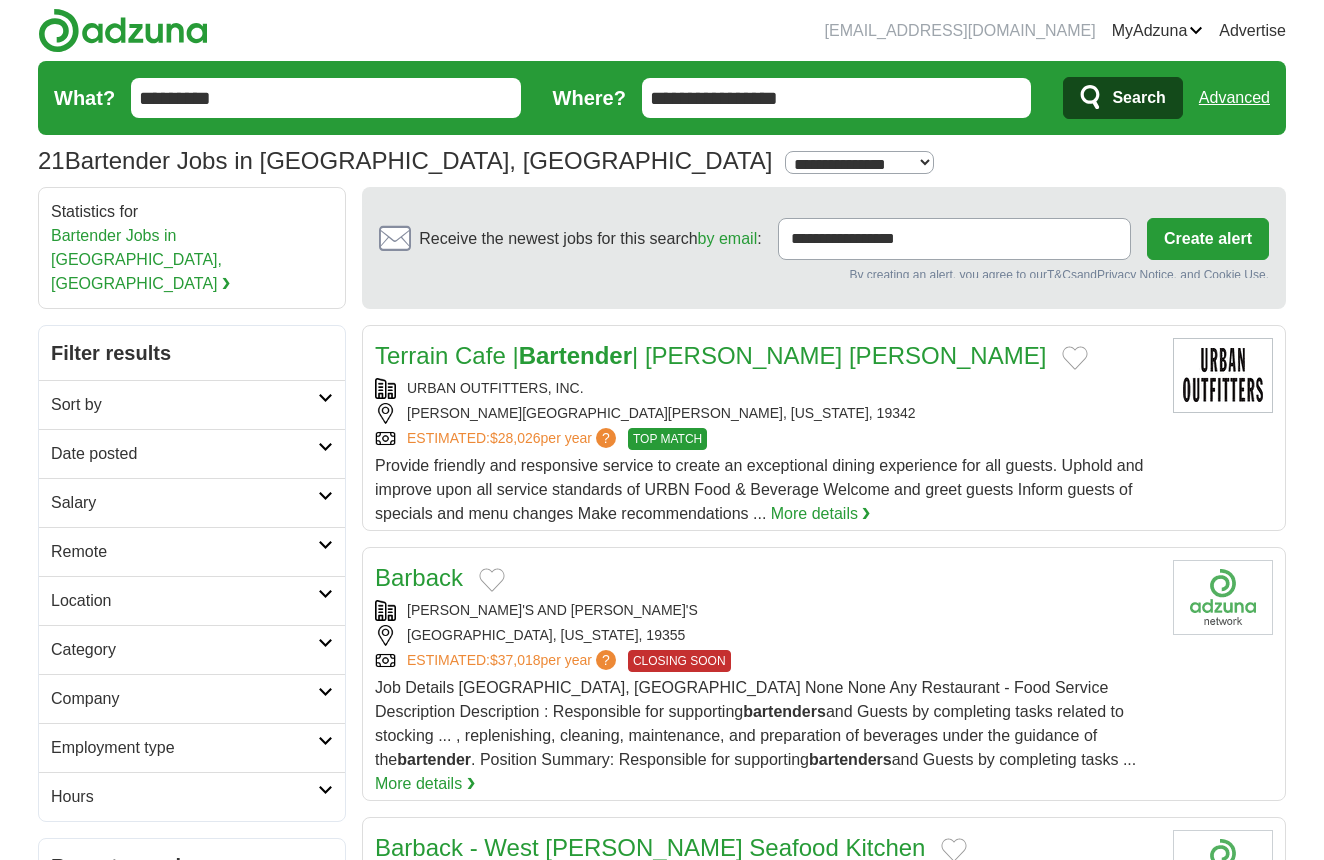 scroll, scrollTop: 0, scrollLeft: 0, axis: both 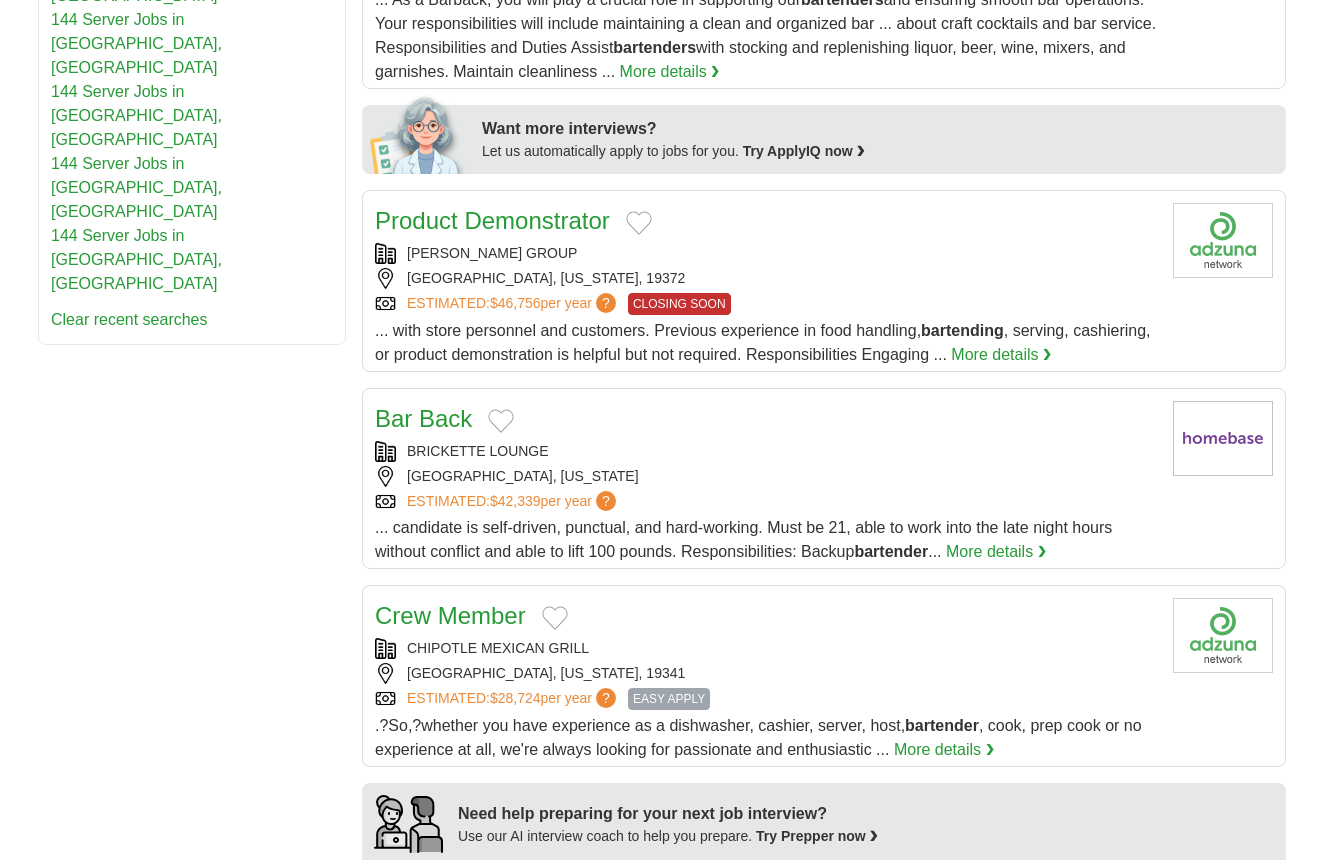 click on "More details ❯" at bounding box center (996, 552) 